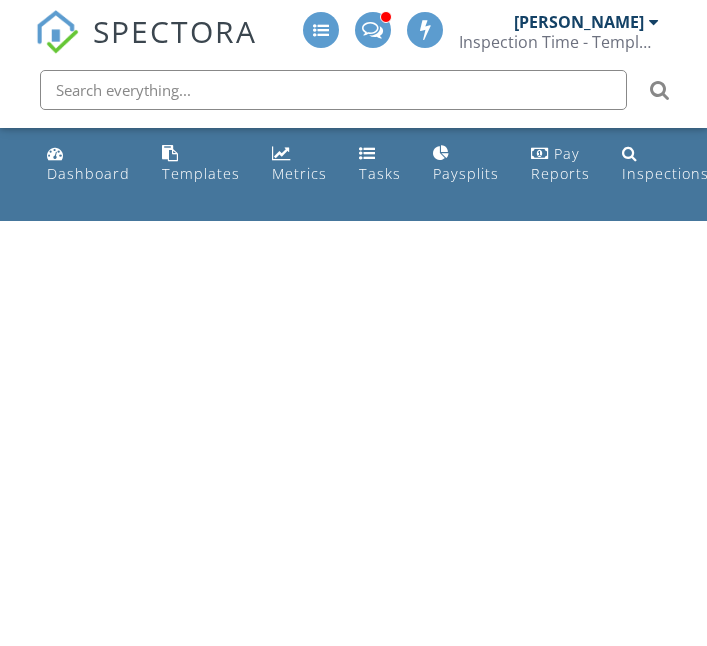 scroll, scrollTop: 0, scrollLeft: 0, axis: both 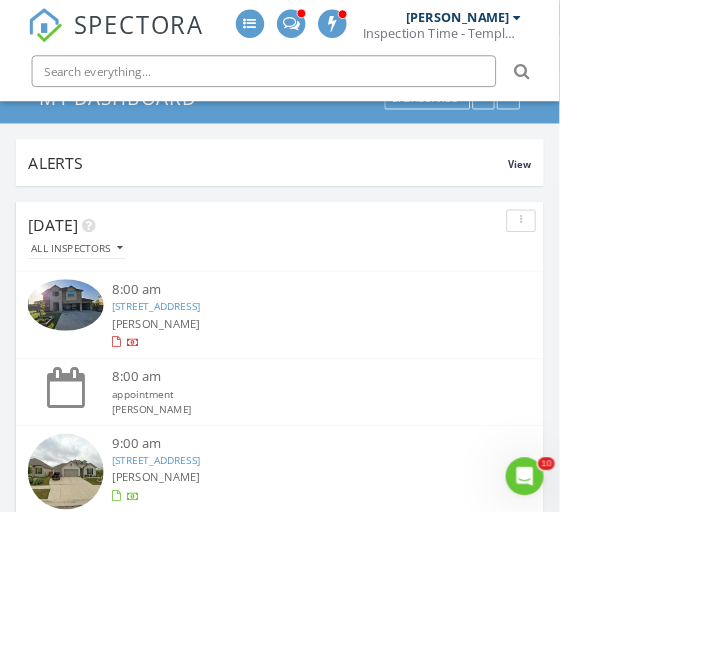 click on "2306 Verona Ct, Harker Heights, TX 76548" at bounding box center [197, 387] 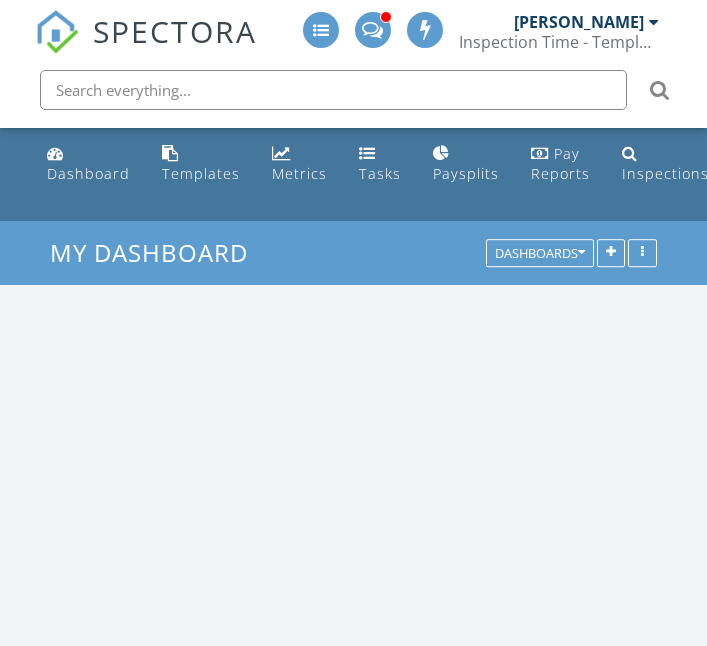 scroll, scrollTop: 1094, scrollLeft: 0, axis: vertical 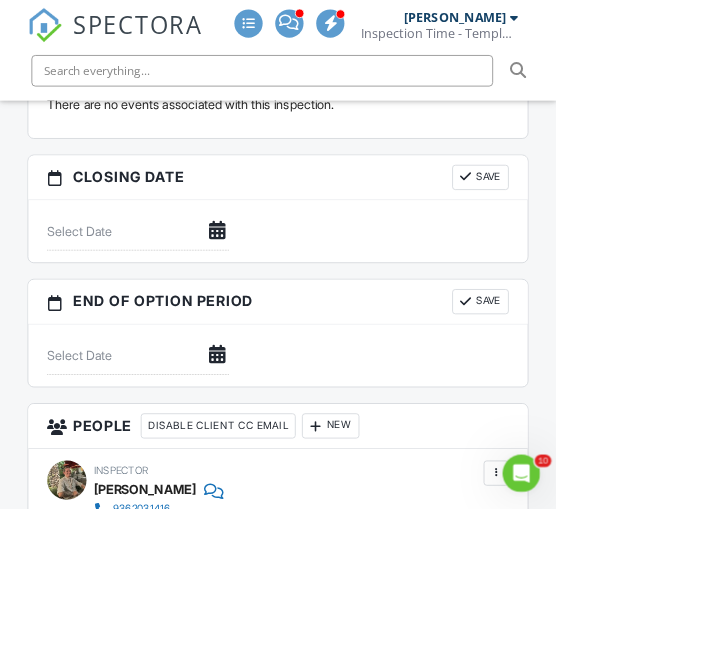click on "New" at bounding box center [420, 541] 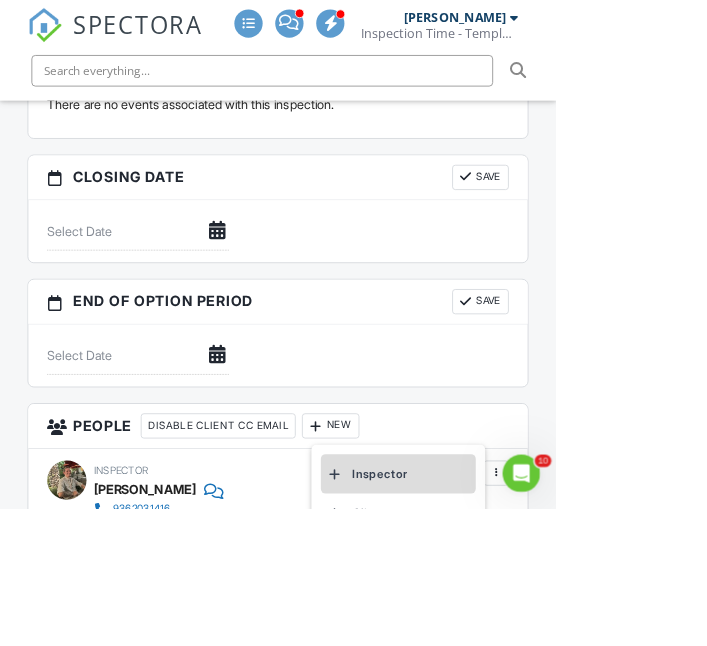 click on "Inspector" at bounding box center [506, 602] 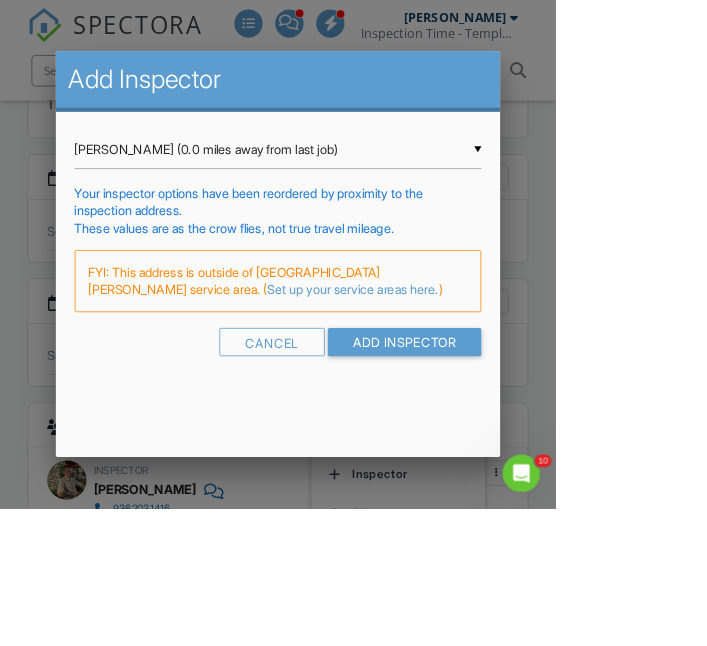 click on "Thanh Duong (0.0 miles away from last job)" at bounding box center [354, 190] 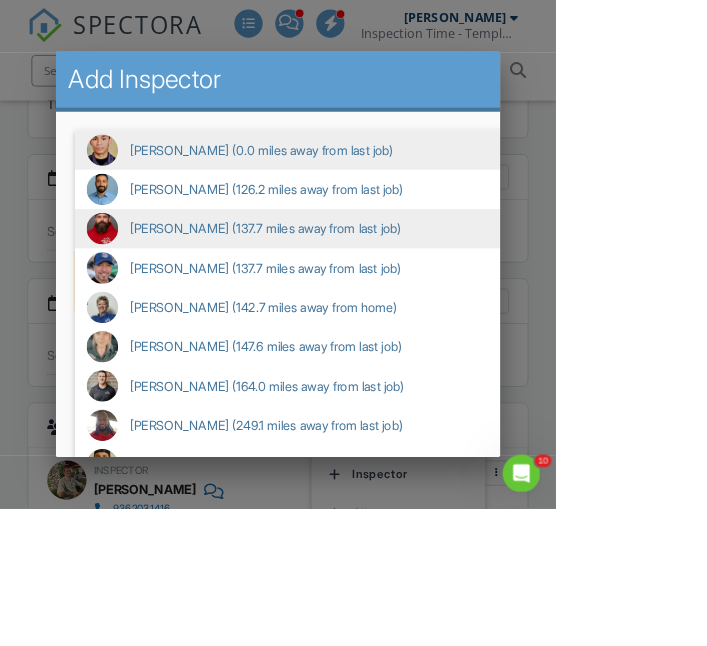 click on "Aaron Davis (137.7 miles away from last job)" at bounding box center [430, 291] 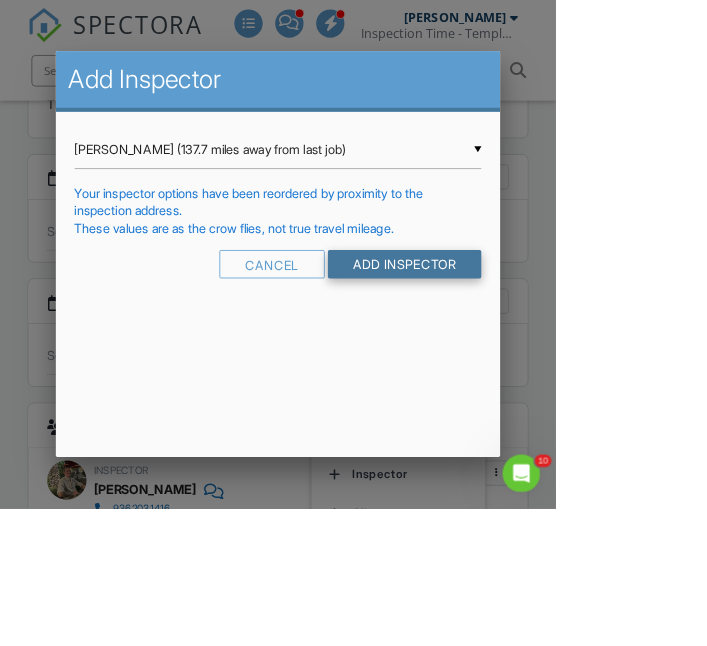 click on "Add Inspector" at bounding box center (515, 336) 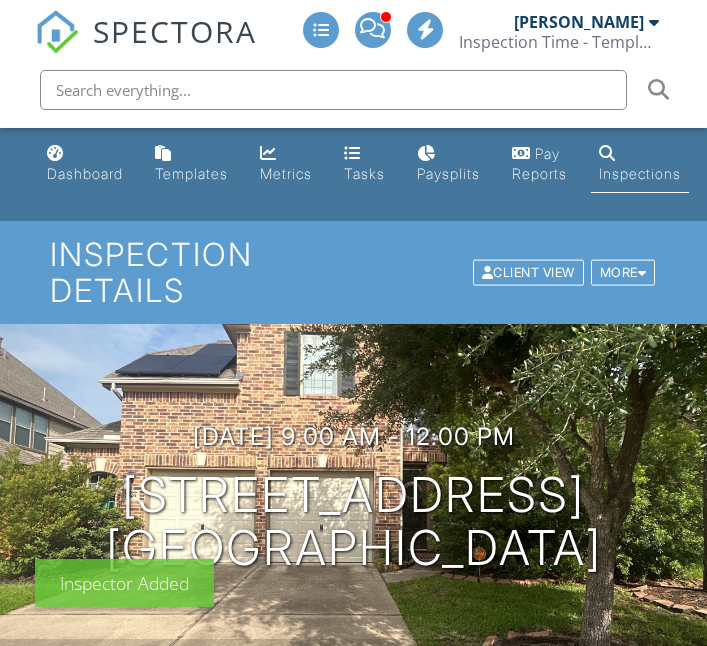 scroll, scrollTop: 0, scrollLeft: 0, axis: both 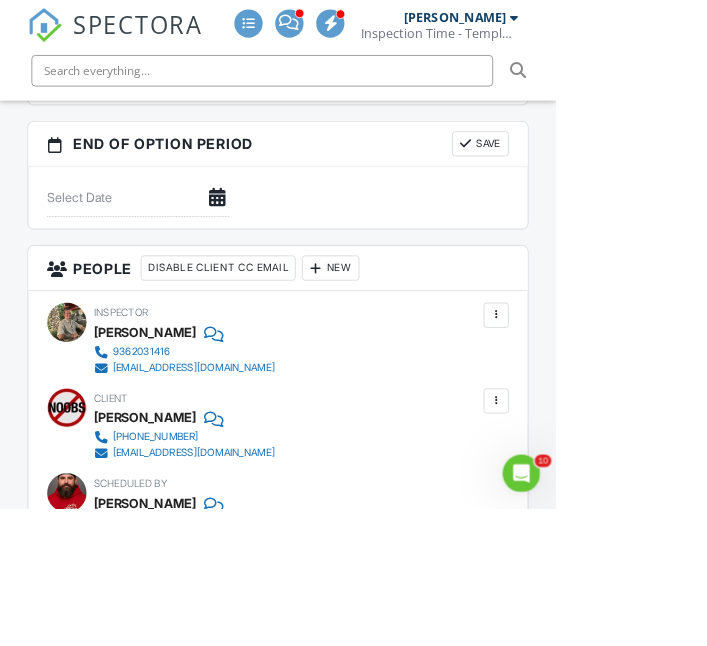 click on "New" at bounding box center (420, 341) 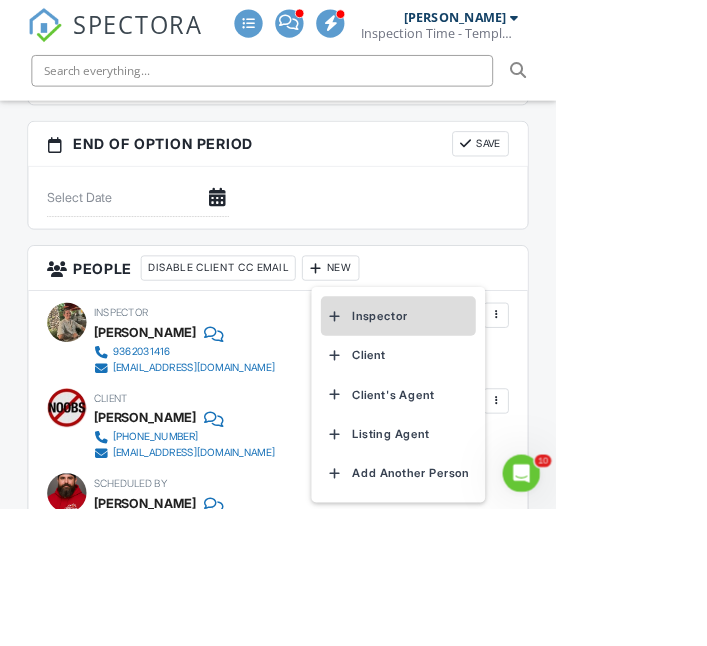 click on "Inspector" at bounding box center [506, 402] 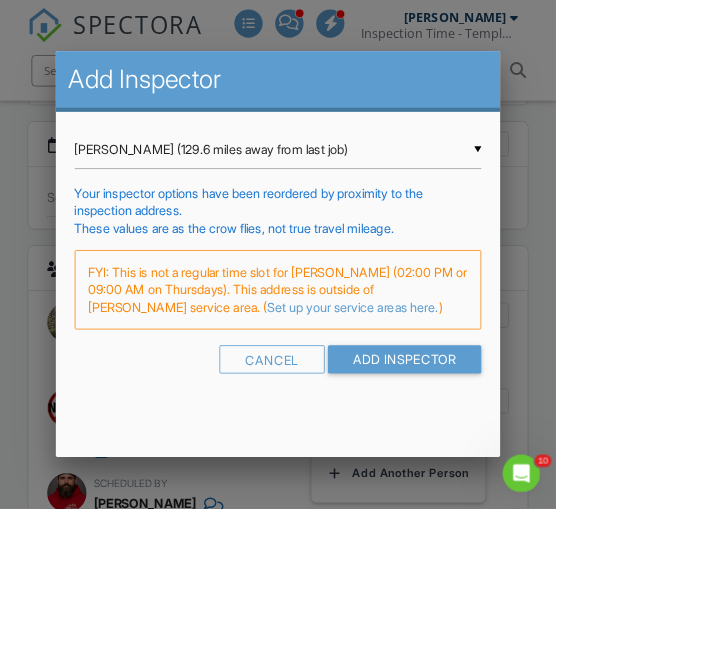 click on "Kris Cline (129.6 miles away from last job)" at bounding box center [354, 190] 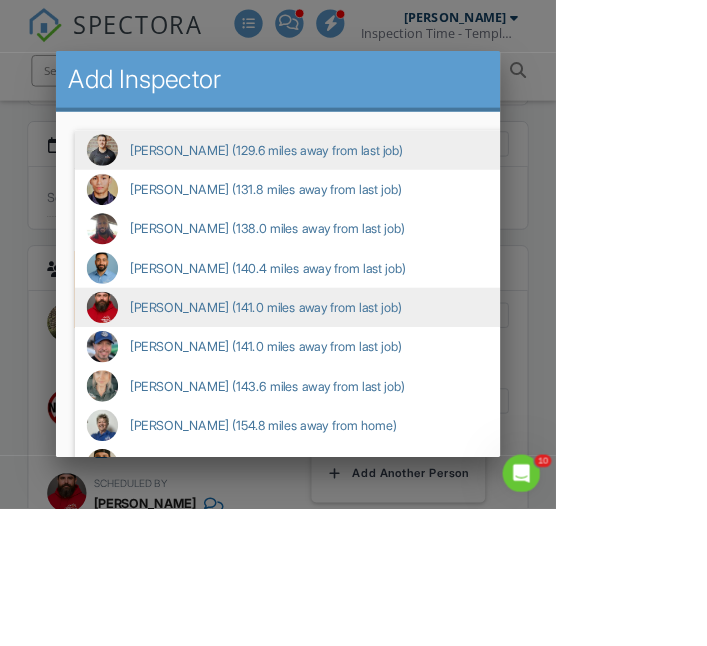 click on "Aaron Davis (141.0 miles away from last job)" at bounding box center (430, 391) 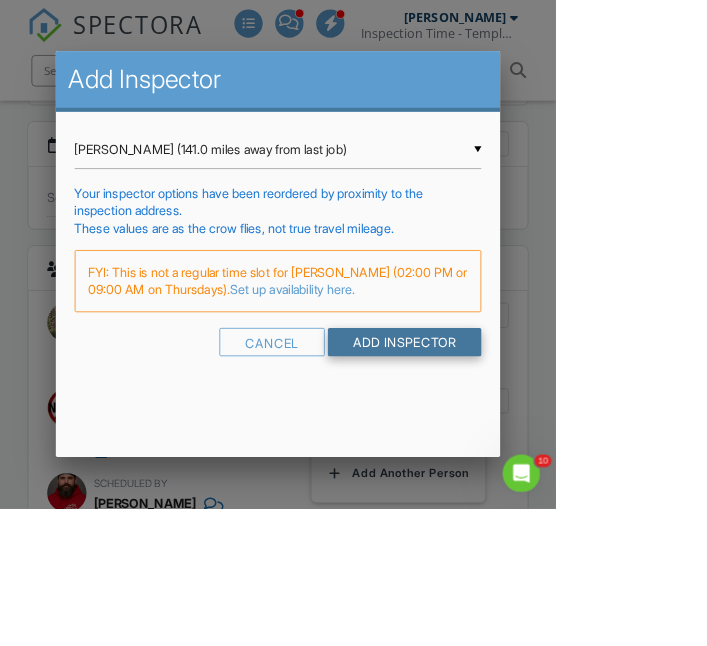 click on "Add Inspector" at bounding box center [515, 435] 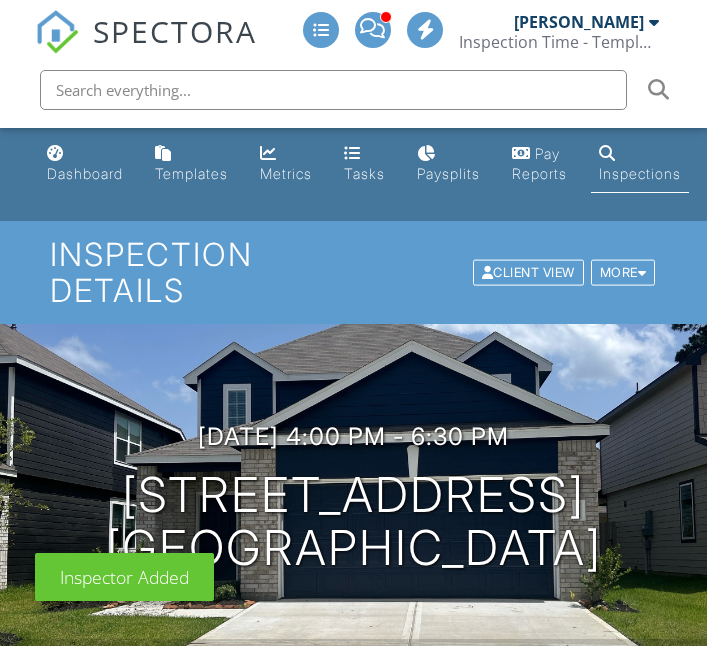 scroll, scrollTop: 0, scrollLeft: 0, axis: both 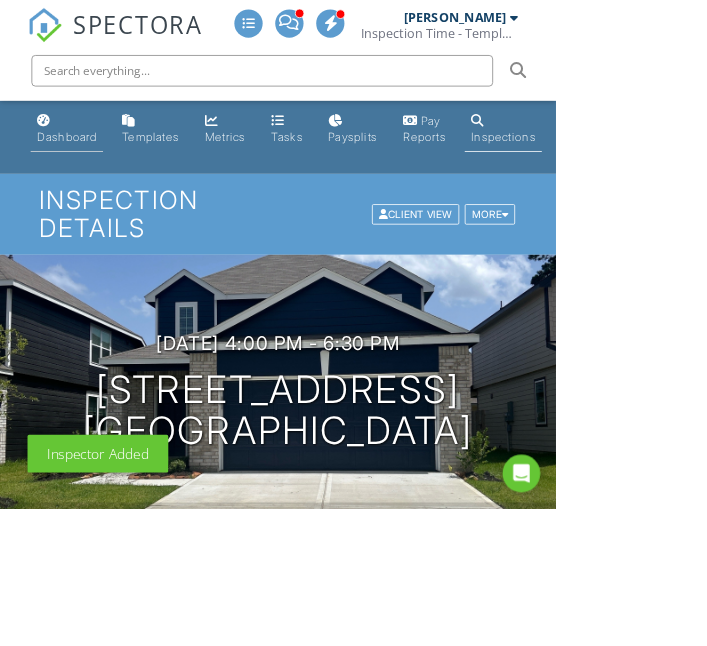 click on "Dashboard" at bounding box center (85, 164) 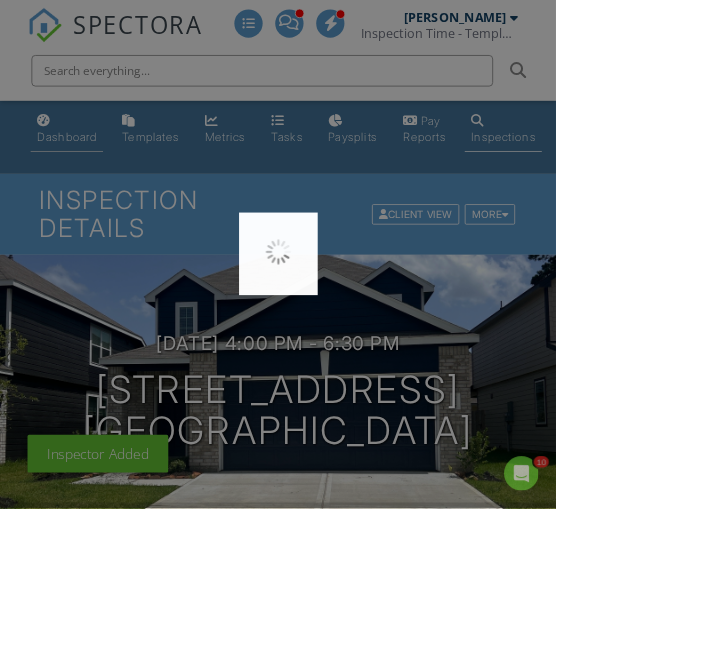 scroll, scrollTop: 0, scrollLeft: 0, axis: both 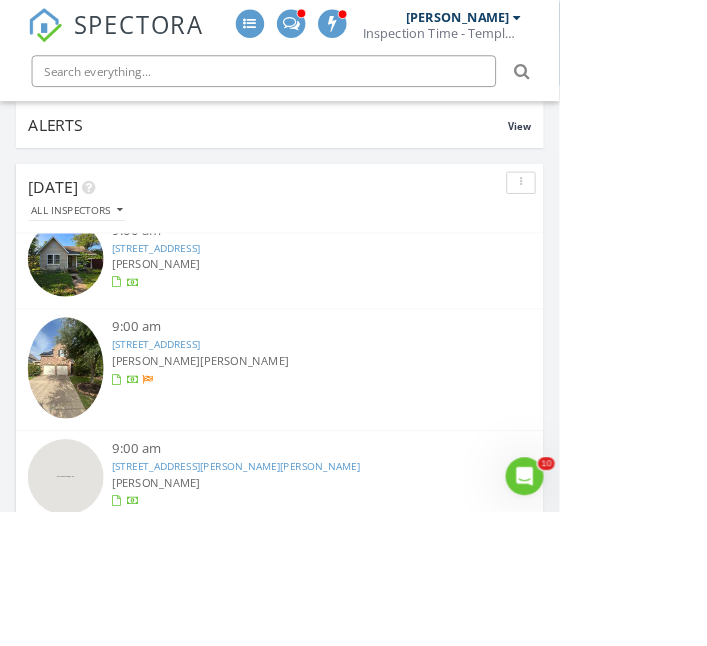 click on "7926 Shadow Dance Lane, Richmond, TX 77407" at bounding box center (197, 435) 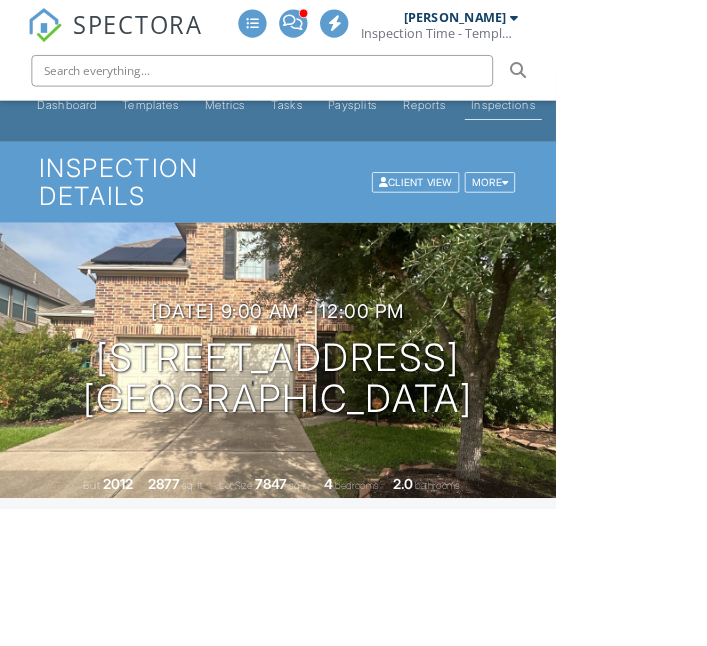 scroll, scrollTop: 0, scrollLeft: 0, axis: both 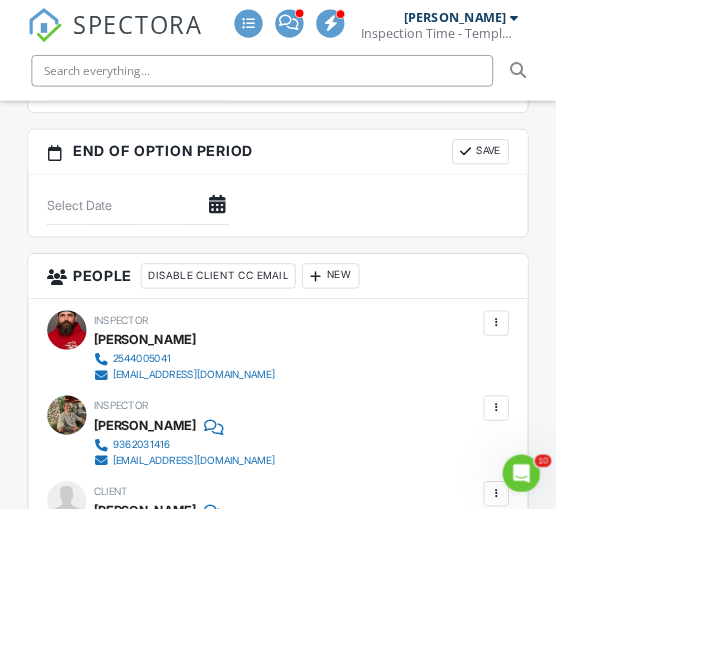 click at bounding box center (631, 411) 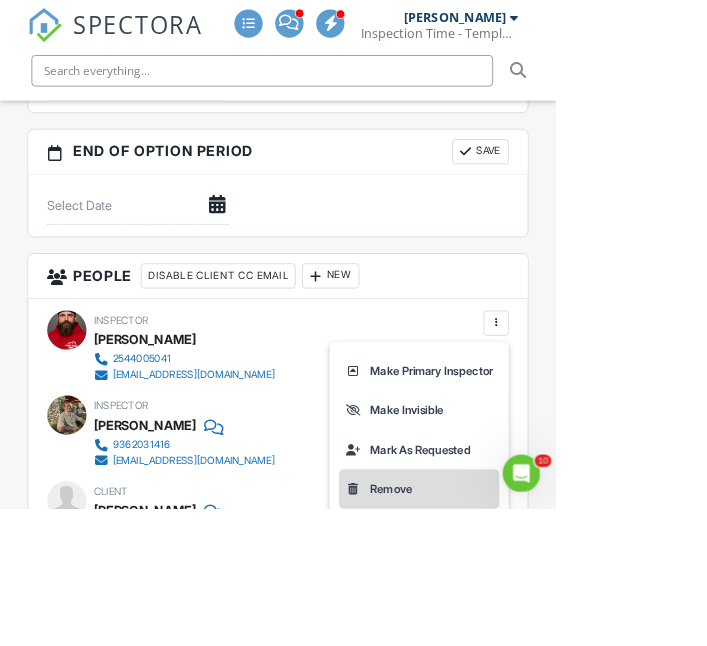 click on "Remove" at bounding box center (533, 622) 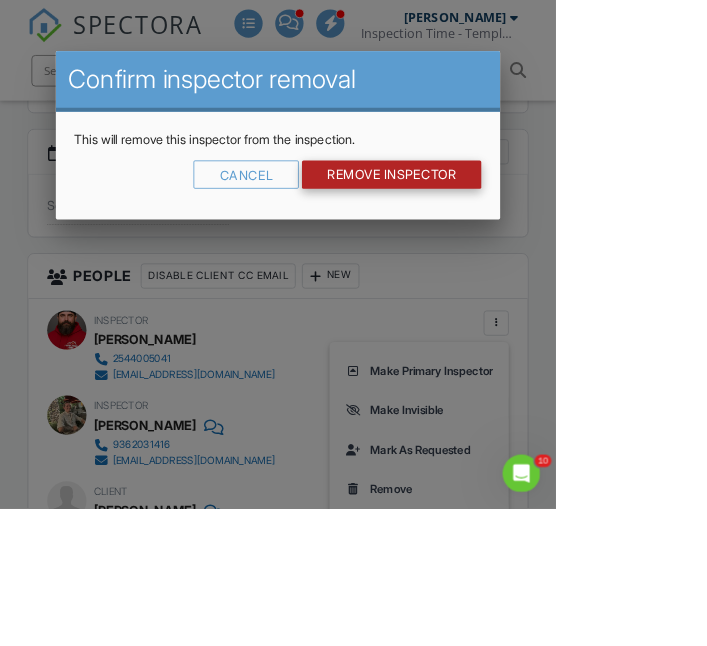 click on "Remove Inspector" at bounding box center [498, 222] 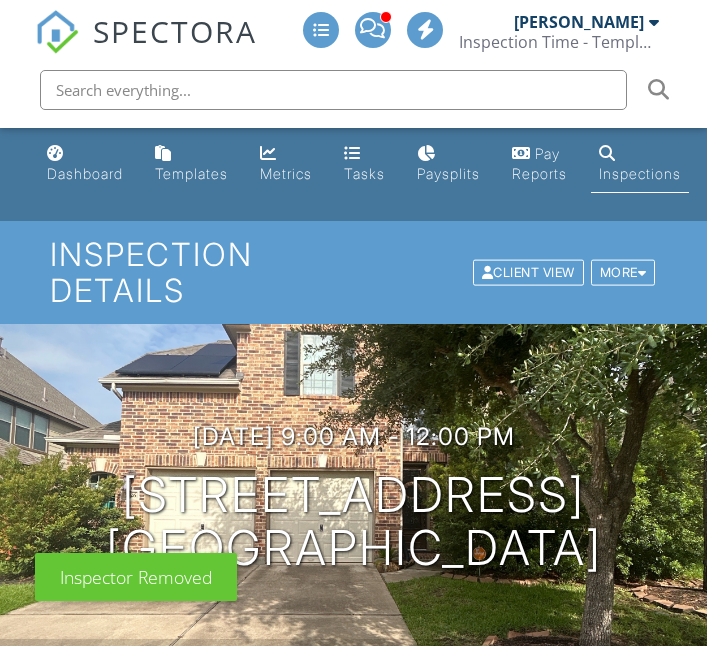 scroll, scrollTop: 593, scrollLeft: 0, axis: vertical 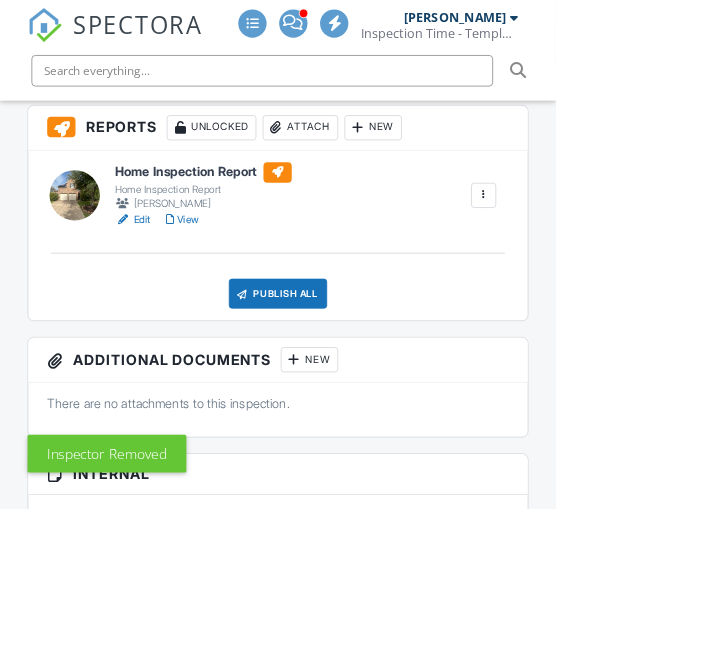 click on "Publish All" at bounding box center [353, 373] 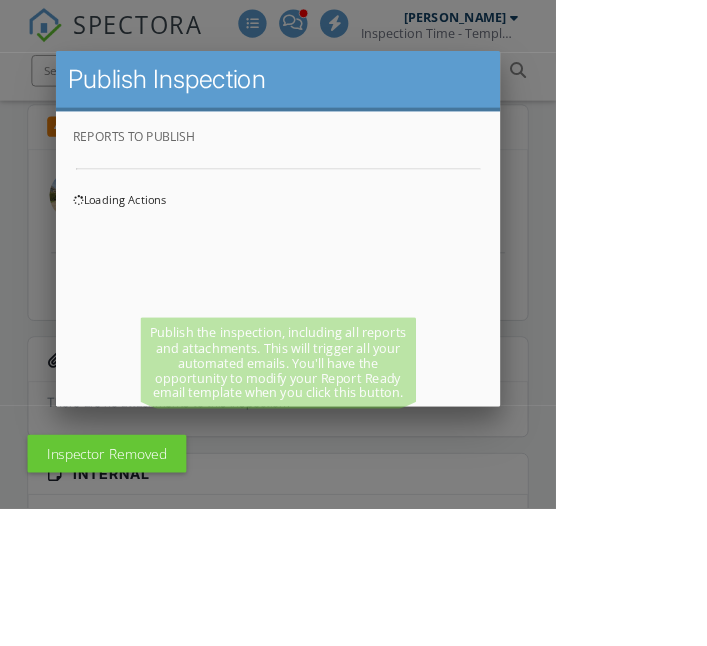 scroll, scrollTop: 0, scrollLeft: 0, axis: both 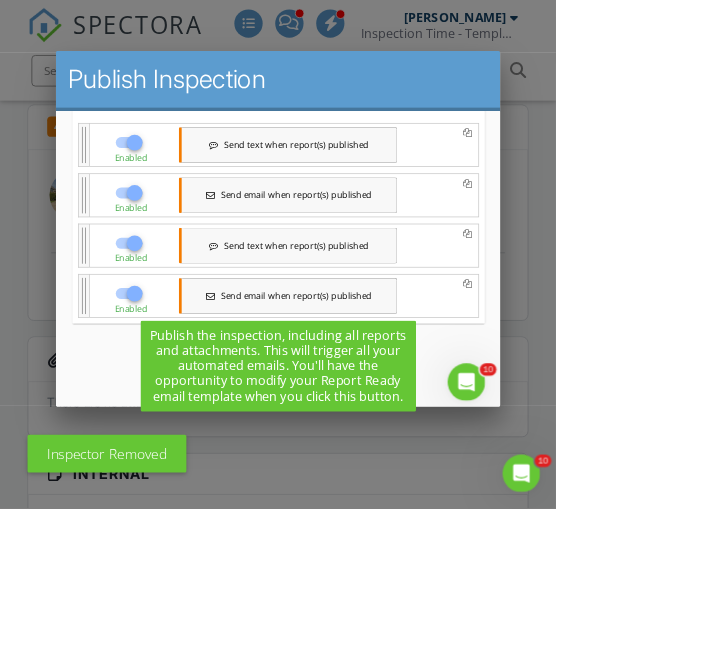 click on "Save & Publish" at bounding box center (338, 422) 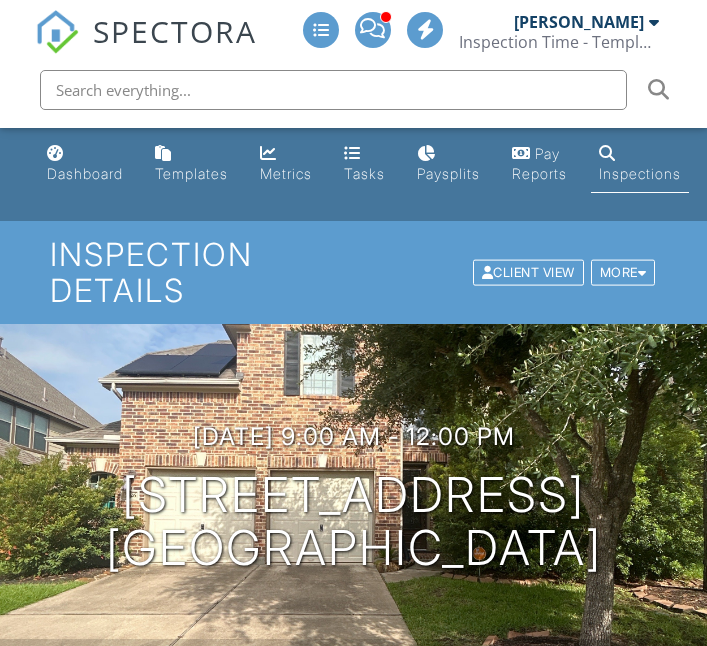 scroll, scrollTop: 0, scrollLeft: 0, axis: both 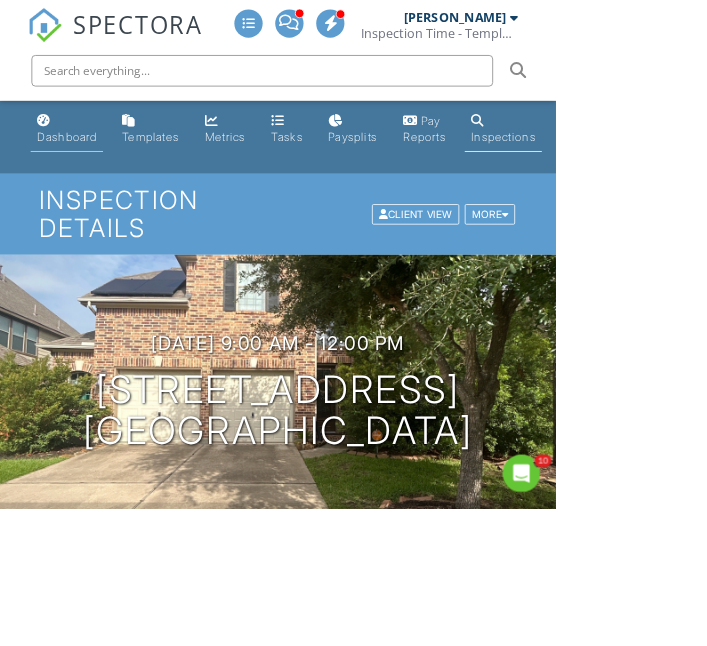 click on "Dashboard" at bounding box center [85, 173] 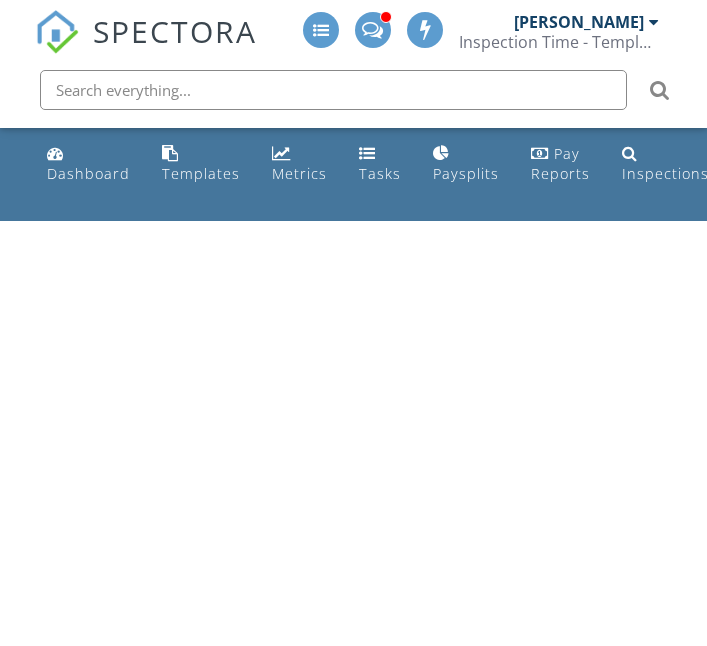 scroll, scrollTop: 0, scrollLeft: 0, axis: both 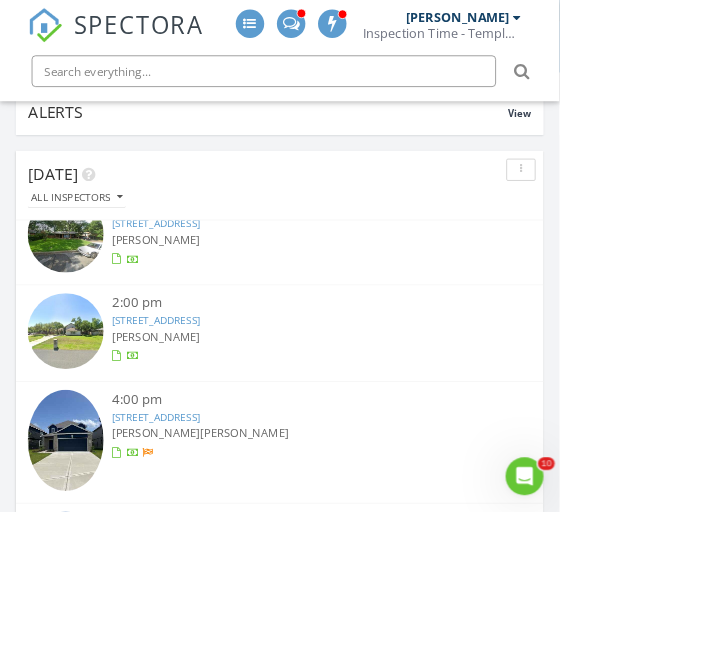 click on "3212 Tavo Ridge Dr, Conroe, TX 77301" at bounding box center [197, 526] 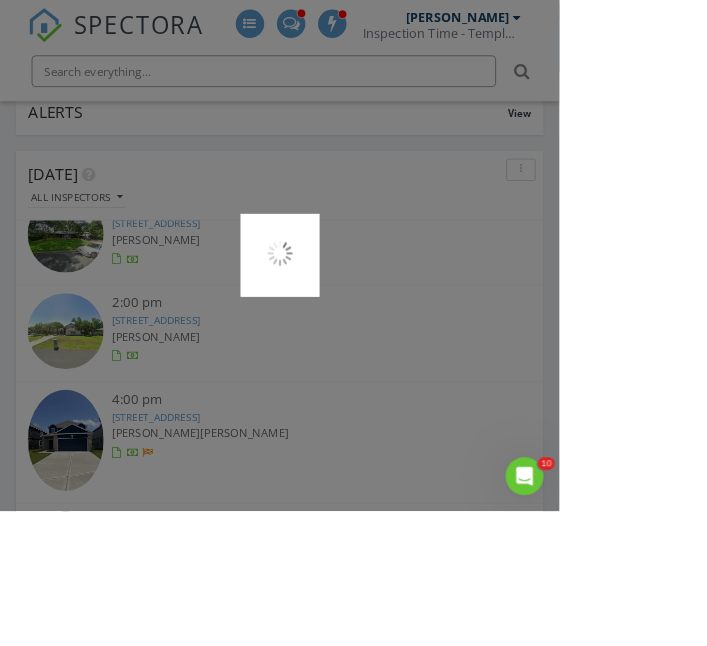 scroll, scrollTop: 315, scrollLeft: 0, axis: vertical 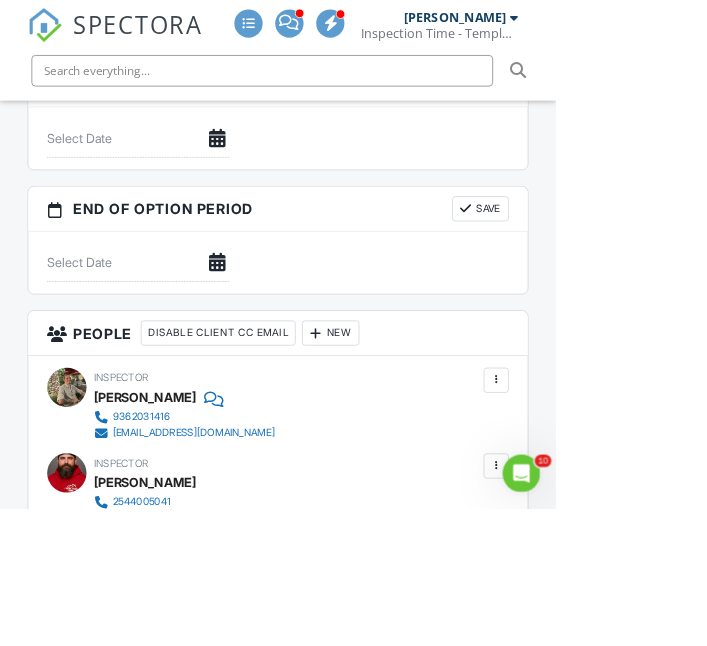 click at bounding box center [631, 593] 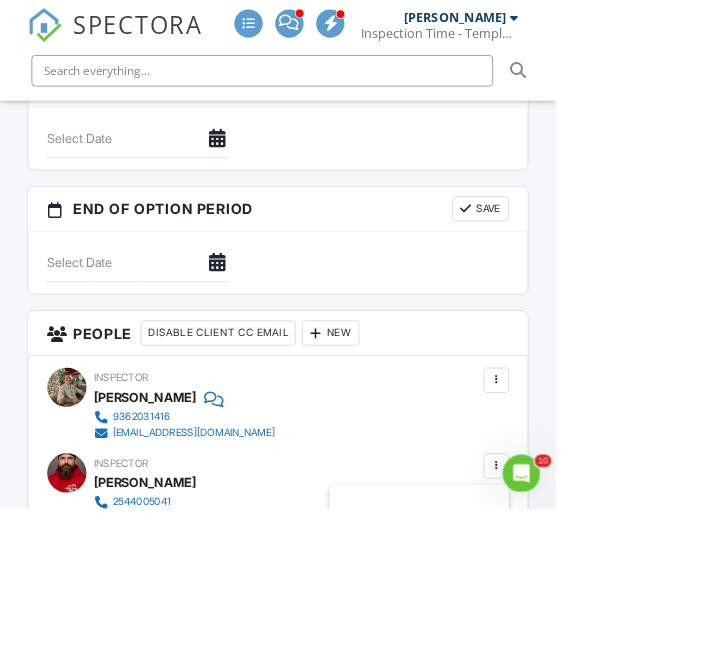 click on "Remove" at bounding box center (533, 804) 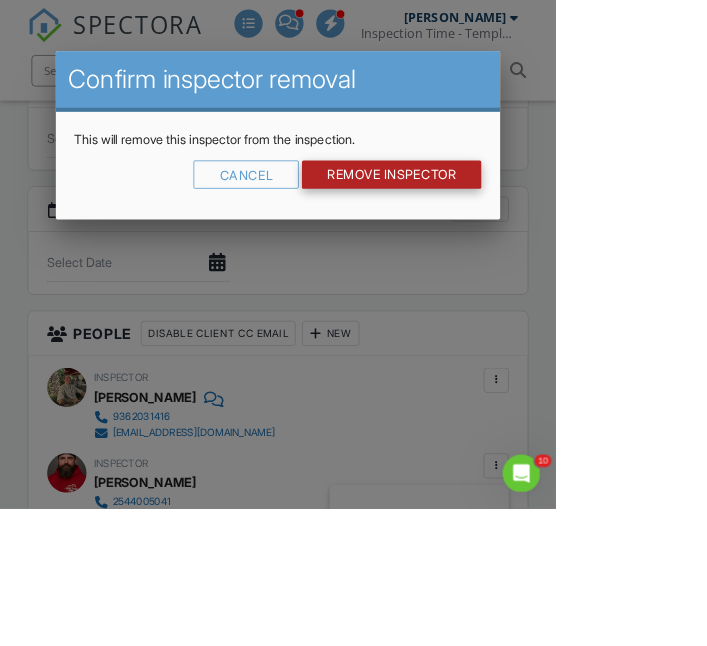 click on "Remove Inspector" at bounding box center (498, 222) 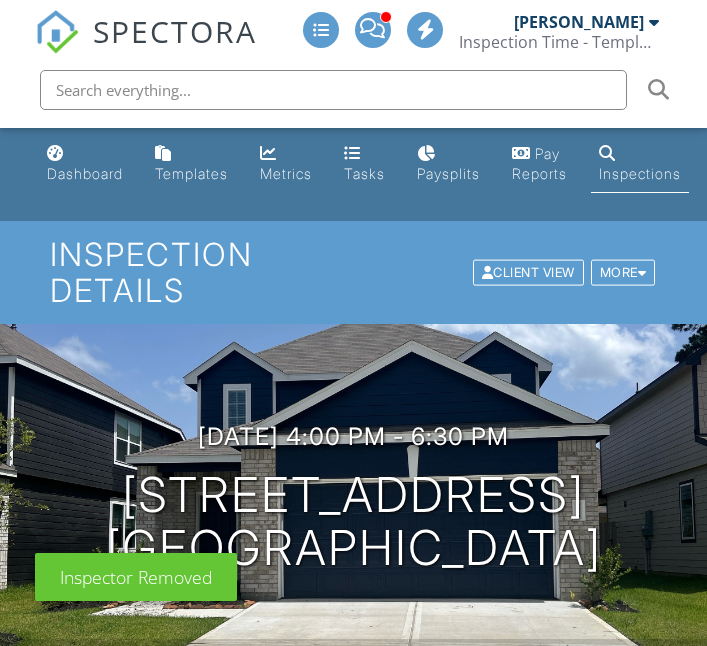 scroll, scrollTop: 411, scrollLeft: 0, axis: vertical 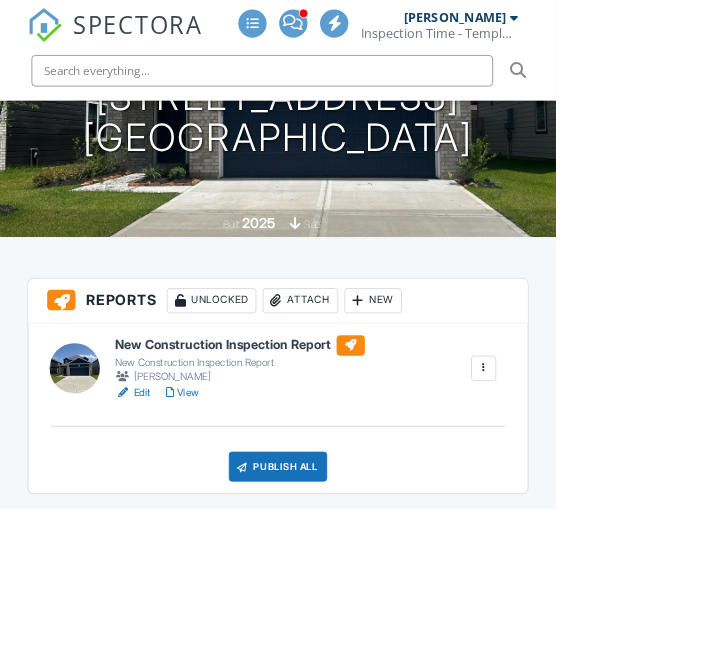 click on "Reports
Unlocked
Attach
New
New Construction Inspection Report
New Construction Inspection Report
[PERSON_NAME]
Edit
View
Quick Publish
Assign Inspectors
Copy
Enable Repair Pricer
[GEOGRAPHIC_DATA]
Publish All
Checking report completion
Publish report?
Before publishing from the web, click "Preview/Publish" in the Report Editor to save your changes ( don't know where that is? ). If this is not clicked, your latest changes may not appear in the report.
This will make this report available to your client and/or agent. It will not send out a notification.
To send an email, use 'Publish All' below or jump into the report and use the 'Publish' button there.
Cancel
Publish
Share archived report
To
Subject
Inspection Report For [STREET_ADDRESS]
Text
Inline Style XLarge" at bounding box center (353, 1341) 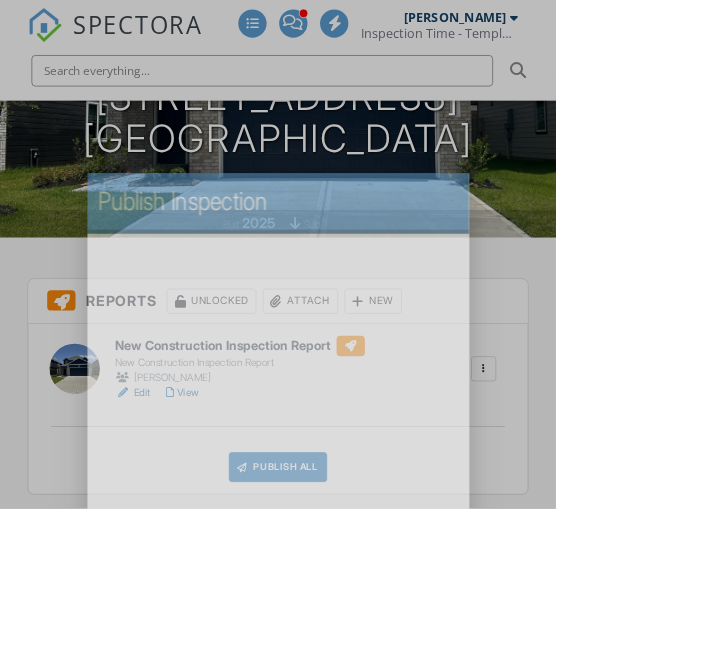 scroll, scrollTop: 0, scrollLeft: 0, axis: both 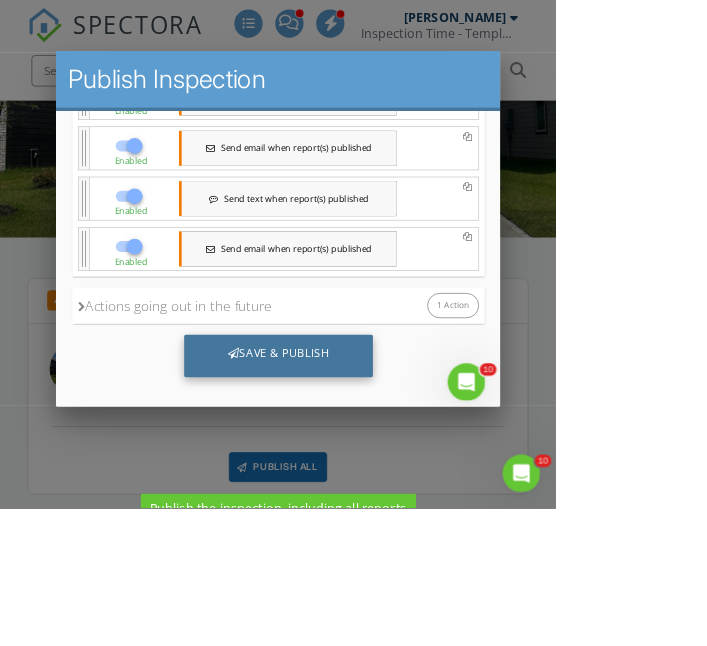 click on "Save & Publish" at bounding box center [338, 422] 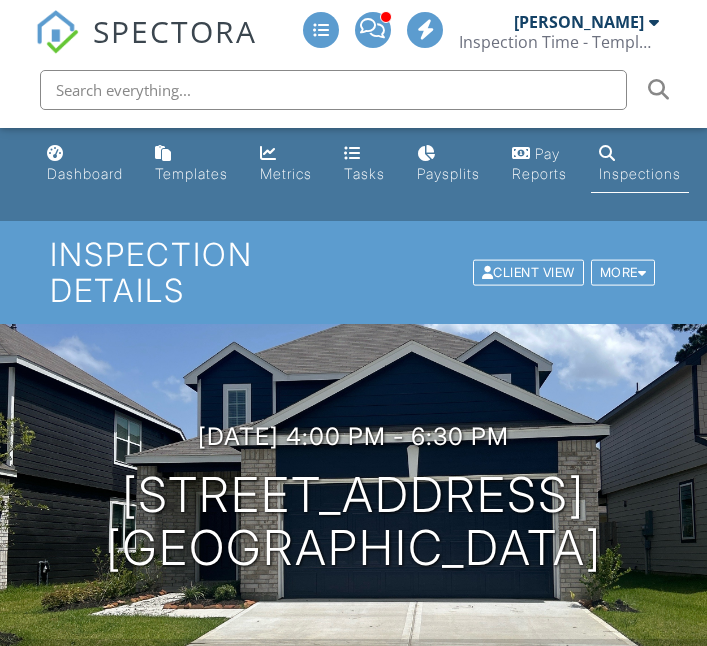 scroll, scrollTop: 0, scrollLeft: 0, axis: both 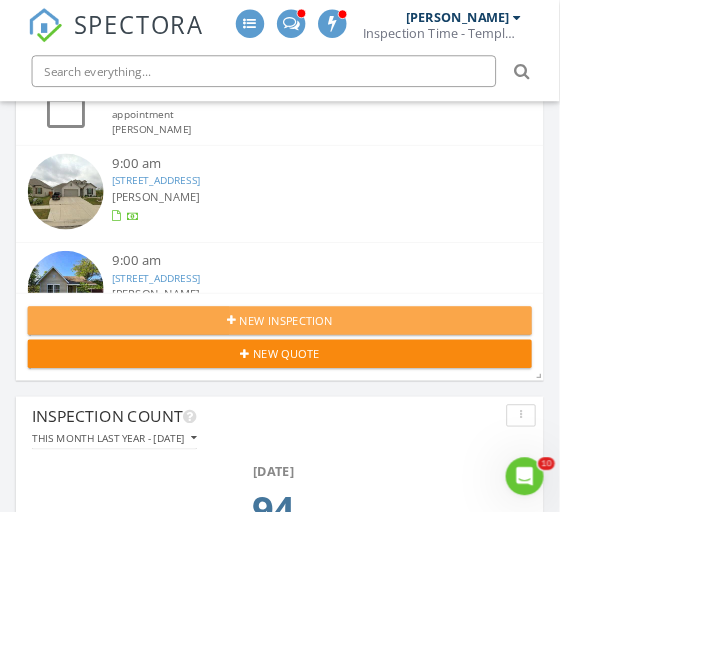 click on "New Inspection" at bounding box center (353, 405) 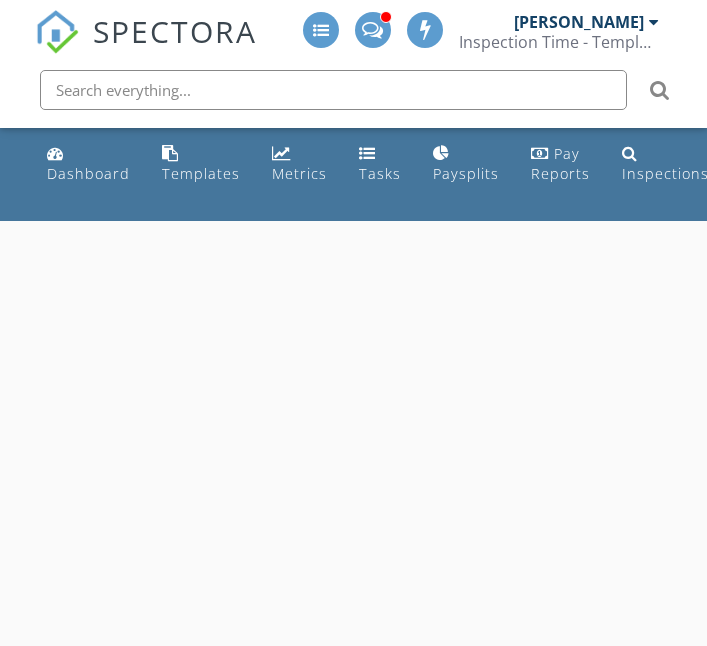 scroll, scrollTop: 0, scrollLeft: 0, axis: both 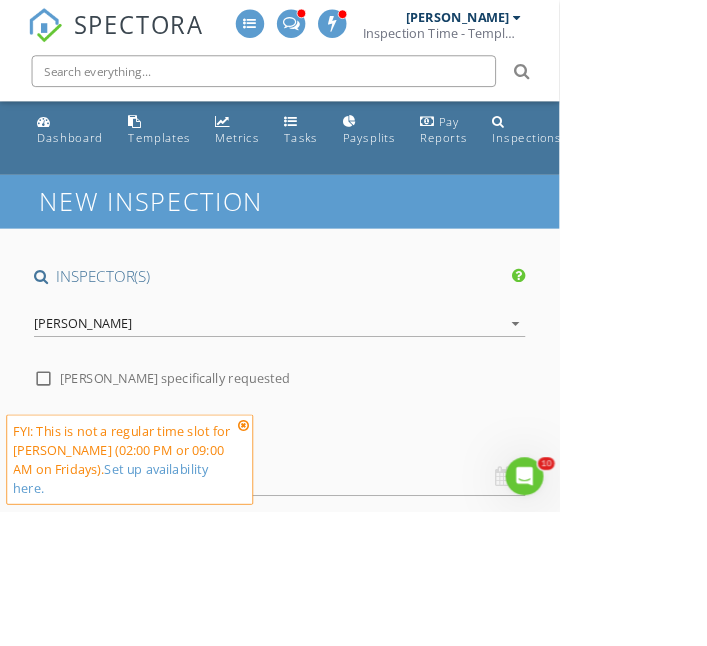 click on "[PERSON_NAME]" at bounding box center [105, 409] 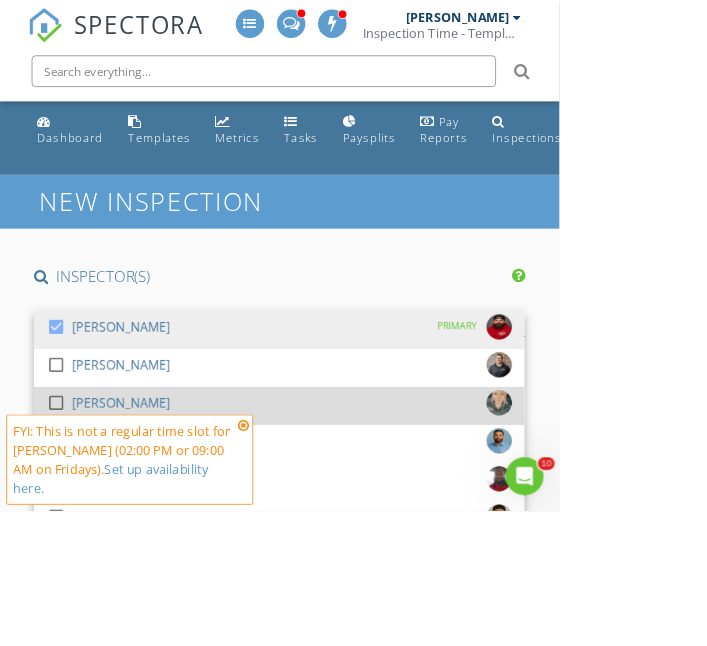 click at bounding box center (71, 509) 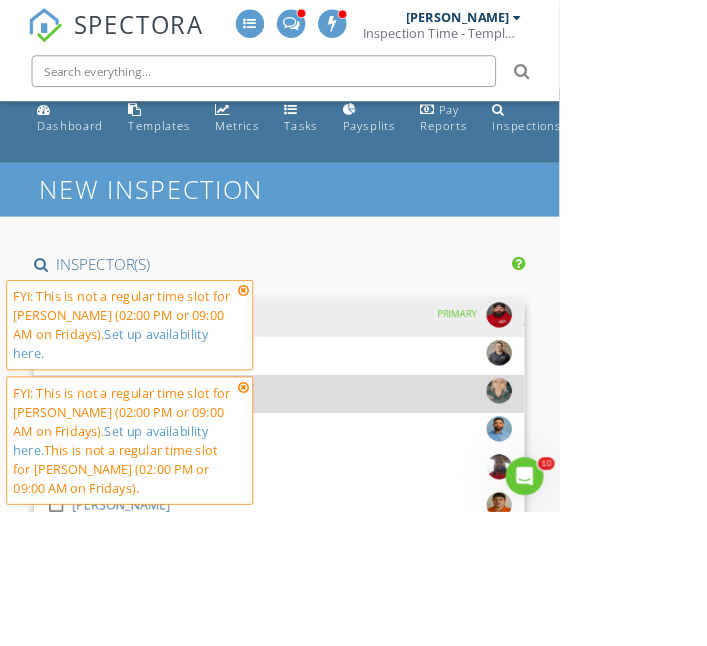 scroll, scrollTop: 17, scrollLeft: 0, axis: vertical 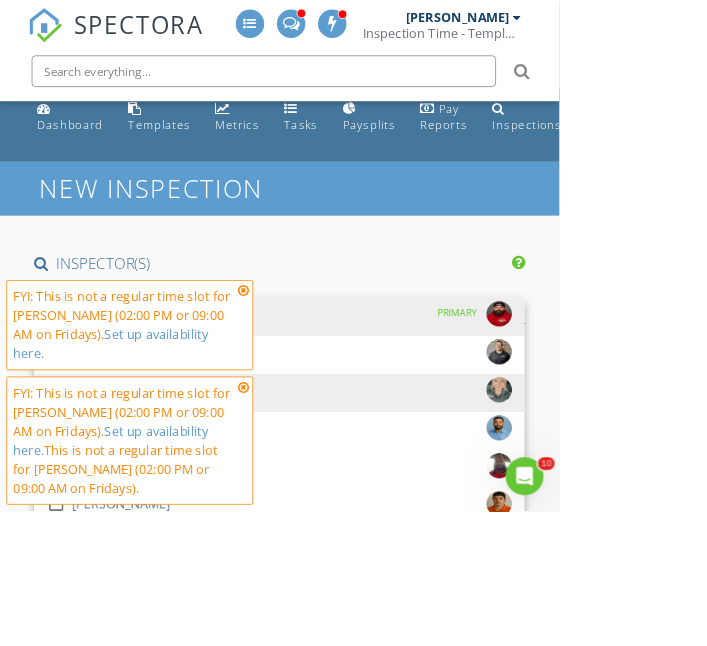 click on "SPECTORA
[PERSON_NAME]
Inspection Time - Temple/[GEOGRAPHIC_DATA]
Role:
Inspector
Change Role
Dashboard
New Inspection
Inspections
Calendar
Template Editor
Contacts
Automations
Team
Metrics
Payments
Data Exports
Billing
Conversations
Tasks
Reporting
Advanced
Equipment
Settings
What's New
Sign Out
Change Active Role
Your account has more than one possible role. Please choose how you'd like to view the site:
Company/Agency
City
Role
Dashboard
Templates
Metrics
Tasks
Paysplits
Pay Reports
Inspections
Settings
Support Center
Google Listing Truck Tiktok Porch" at bounding box center [353, 1914] 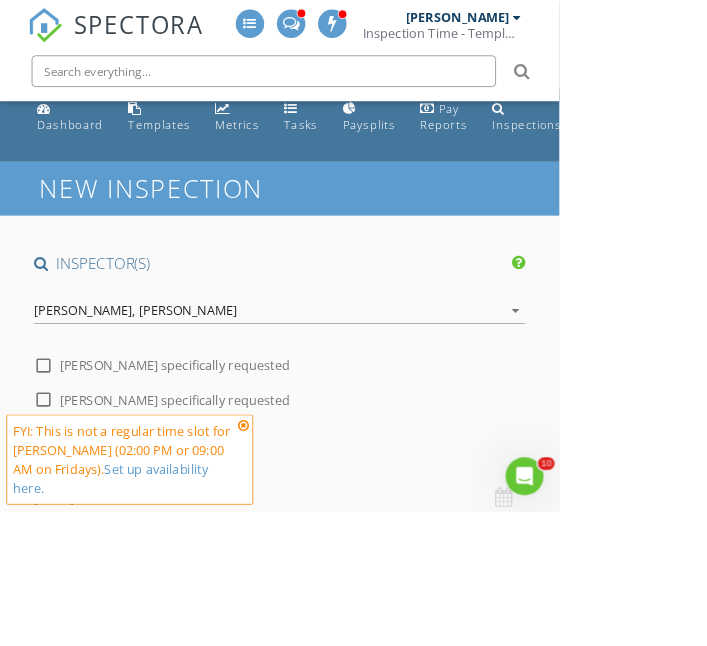 click on "INSPECTOR(S)
check_box   [PERSON_NAME]   PRIMARY   check_box_outline_blank   [PERSON_NAME]     check_box   [PERSON_NAME]     check_box_outline_blank   [PERSON_NAME]     check_box_outline_blank   [PERSON_NAME]     check_box_outline_blank   [PERSON_NAME]     check_box_outline_blank   [PERSON_NAME]     check_box_outline_blank   [PERSON_NAME]     check_box_outline_blank   [PERSON_NAME]     check_box_outline_blank   [PERSON_NAME]     [PERSON_NAME],  [PERSON_NAME] arrow_drop_down   check_box_outline_blank [PERSON_NAME] specifically requested check_box_outline_blank [PERSON_NAME] specifically requested
Date/Time
[DATE] 8:00 AM
Location
Address Form       Can't find your address?   Click here.
client
check_box Enable Client CC email for this inspection   Client Search     check_box_outline_blank Client is a Company/Organization     First Name   Last Name   Email" at bounding box center (353, 2000) 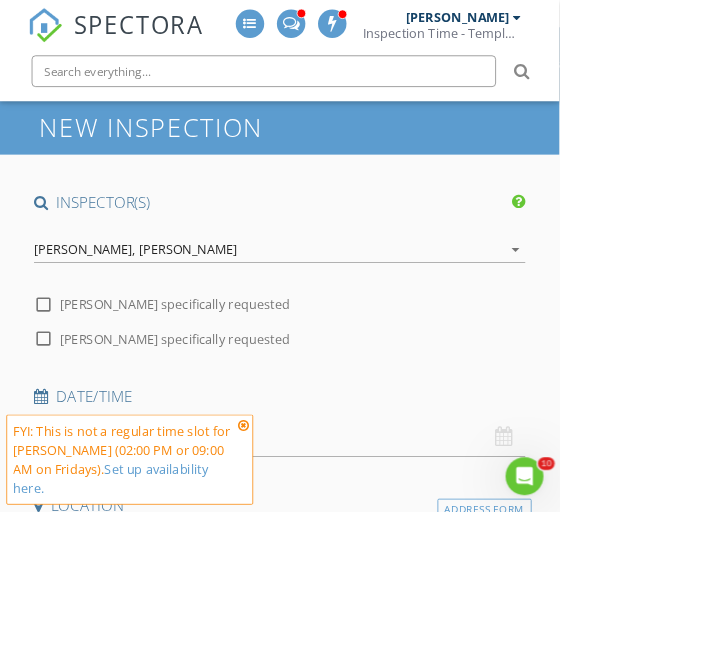 scroll, scrollTop: 96, scrollLeft: 0, axis: vertical 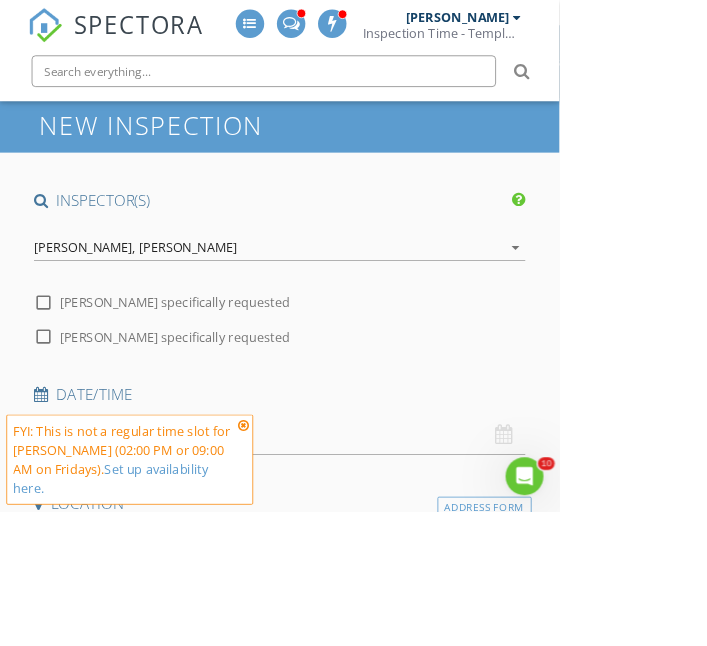 click on "[DATE] 8:00 AM" at bounding box center [353, 550] 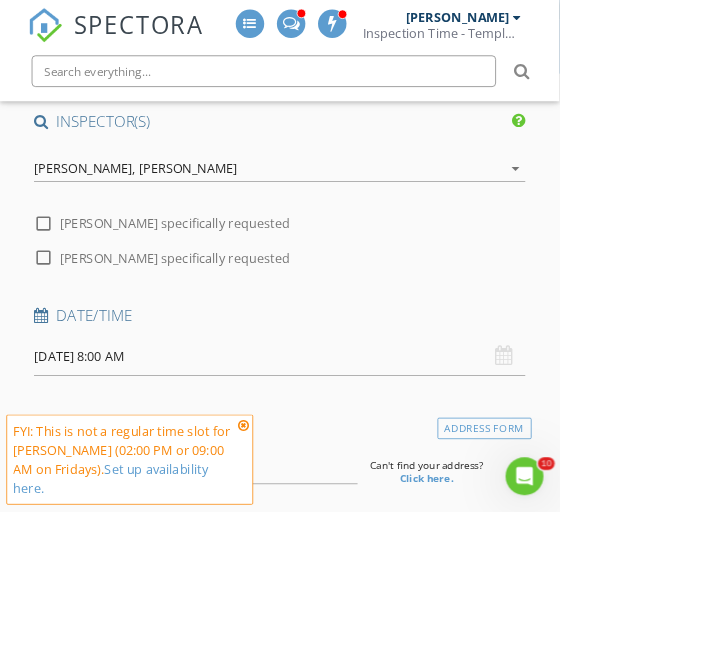 scroll, scrollTop: 206, scrollLeft: 0, axis: vertical 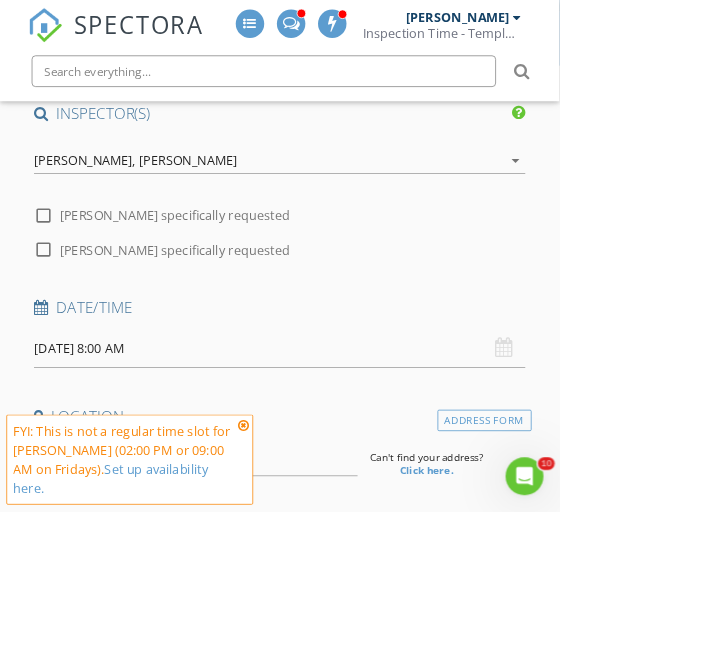 click on "[DATE] 8:00 AM" at bounding box center (353, 440) 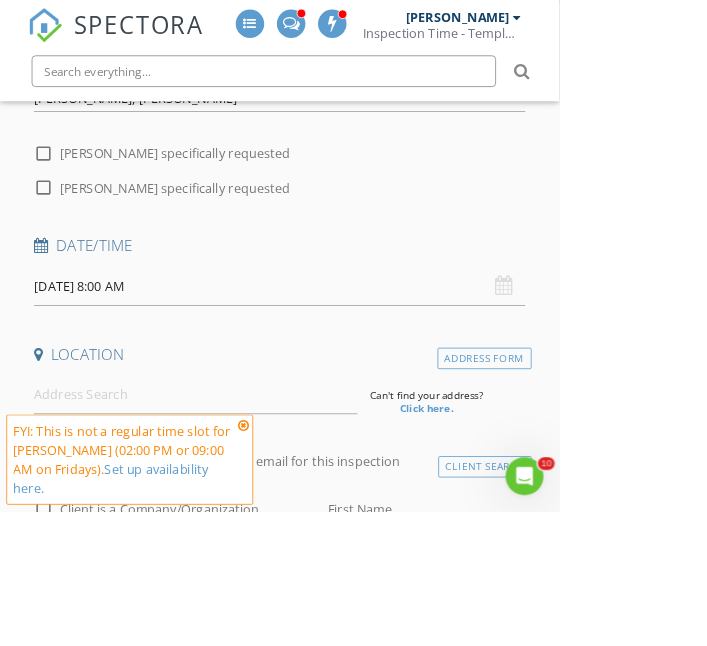 scroll, scrollTop: 293, scrollLeft: 0, axis: vertical 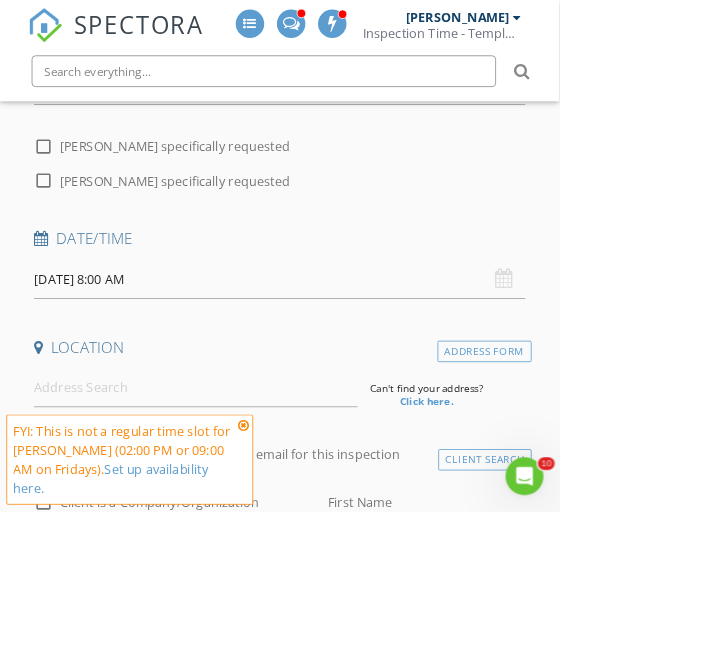 click on "[DATE] 8:00 AM" at bounding box center [353, 353] 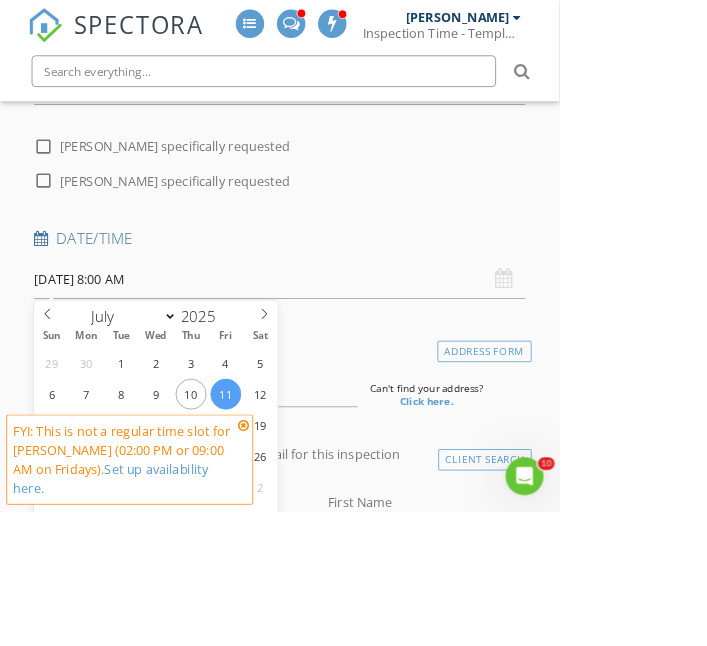 click on "08" at bounding box center [104, 695] 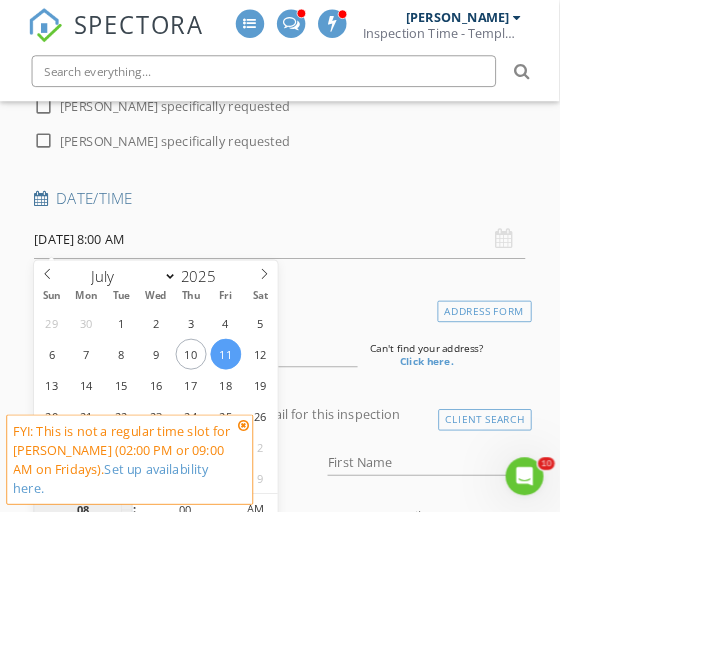 scroll, scrollTop: 415, scrollLeft: 0, axis: vertical 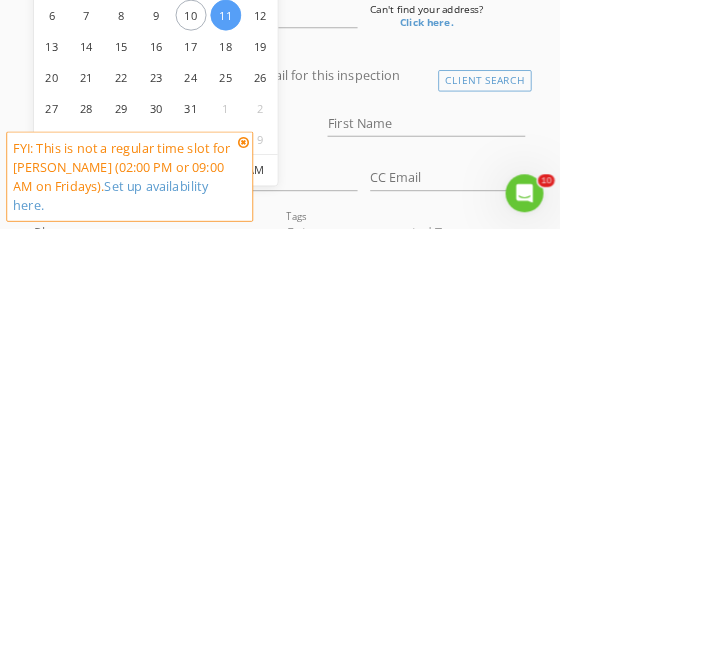 click on "00" at bounding box center (234, 573) 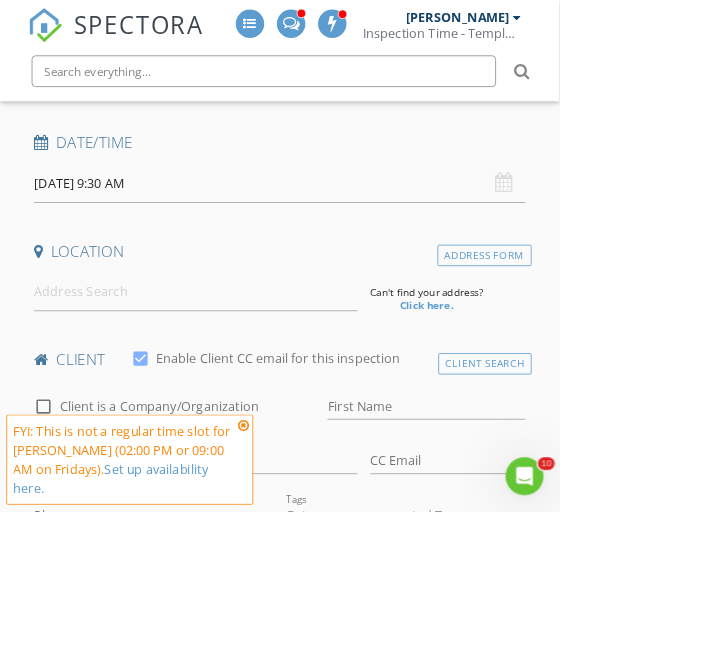 click on "SPECTORA
[PERSON_NAME]
Inspection Time - Temple/[GEOGRAPHIC_DATA]
Role:
Inspector
Change Role
Dashboard
New Inspection
Inspections
Calendar
Template Editor
Contacts
Automations
Team
Metrics
Payments
Data Exports
Billing
Conversations
Tasks
Reporting
Advanced
Equipment
Settings
What's New
Sign Out
Change Active Role
Your account has more than one possible role. Please choose how you'd like to view the site:
Company/Agency
City
Role
Dashboard
Templates
Metrics
Tasks
Paysplits
Pay Reports
Inspections
Settings
Support Center
Google Listing Truck Tiktok Porch" at bounding box center [353, 1516] 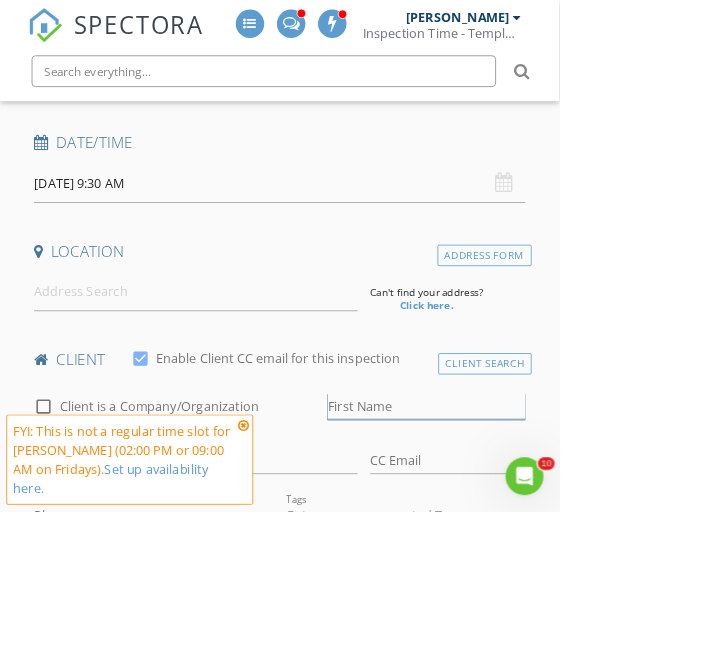 click on "First Name" at bounding box center [539, 513] 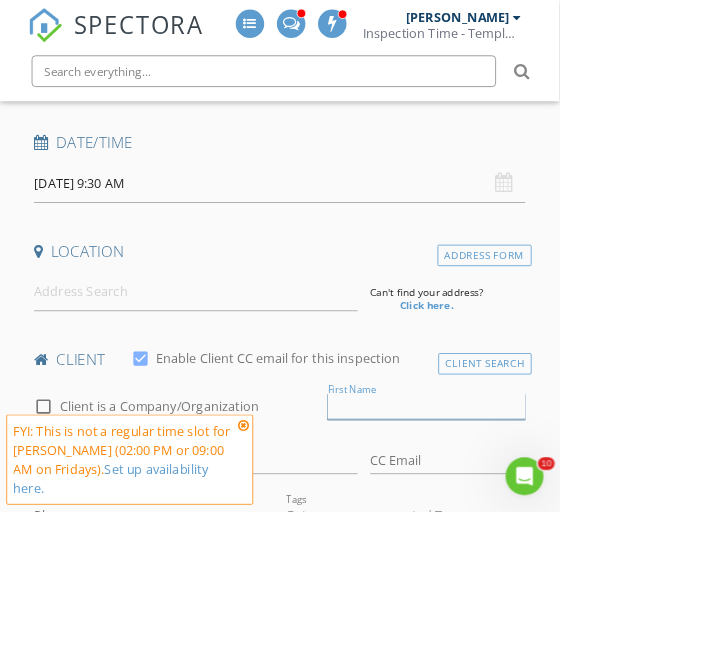 scroll, scrollTop: 415, scrollLeft: 0, axis: vertical 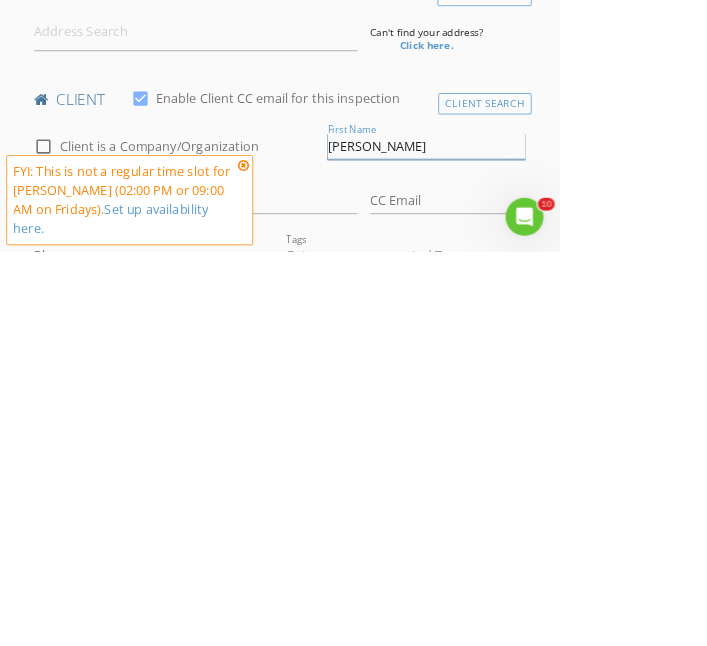 type on "[PERSON_NAME]" 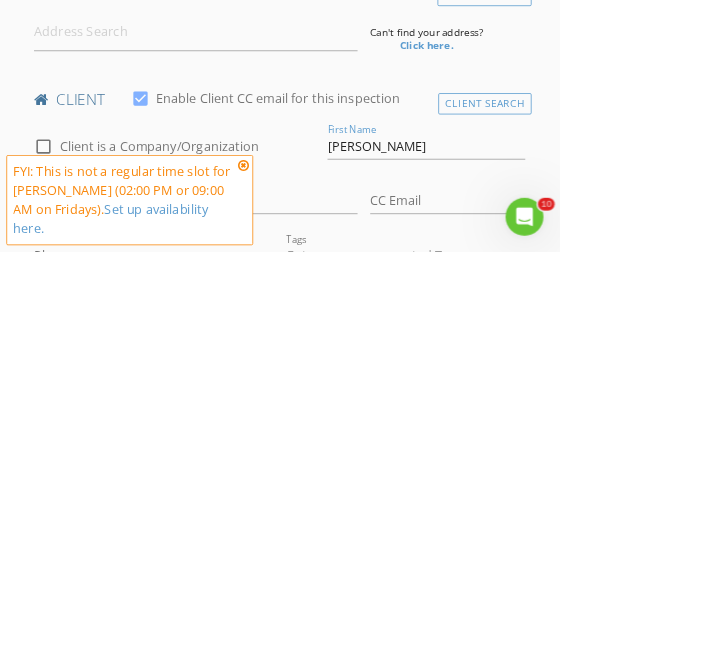 click on "Last Name" at bounding box center (141, 582) 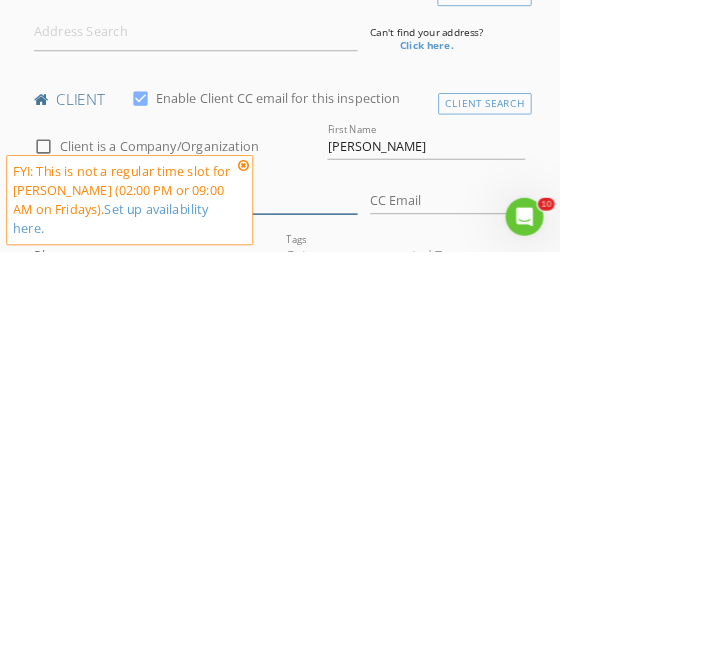 click on "Email" at bounding box center (353, 582) 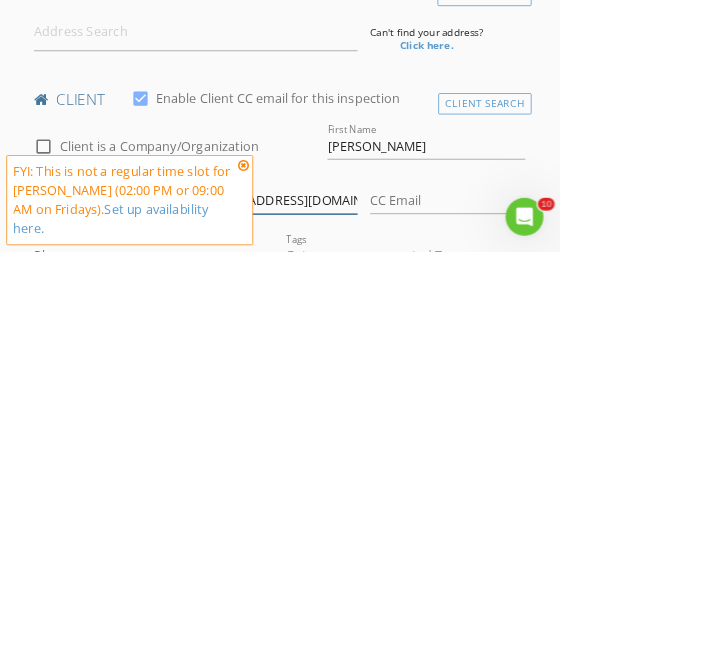 type on "Stacy543mcq@gmail.com" 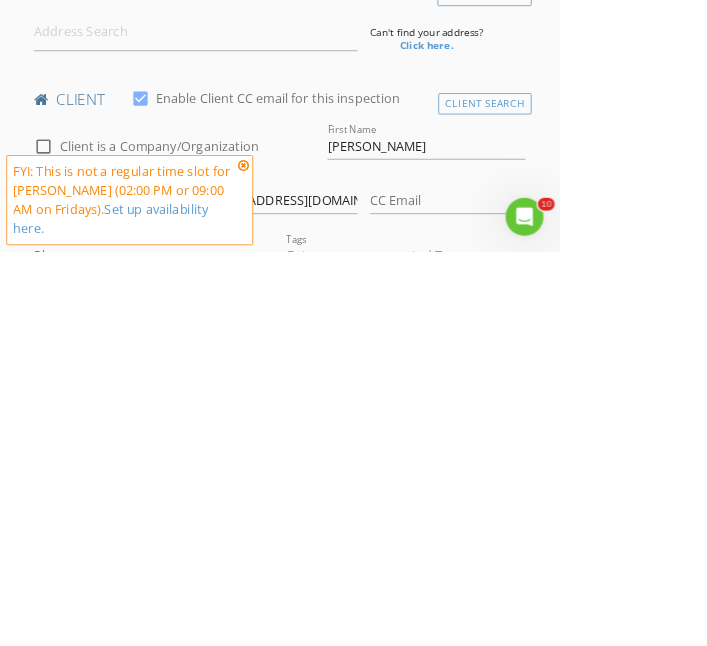 click on "Phone" at bounding box center (194, 651) 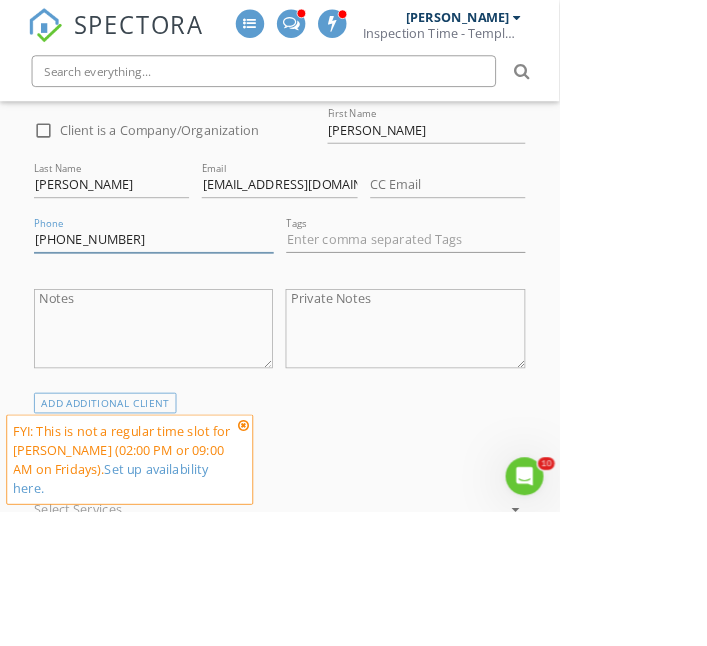 scroll, scrollTop: 803, scrollLeft: 0, axis: vertical 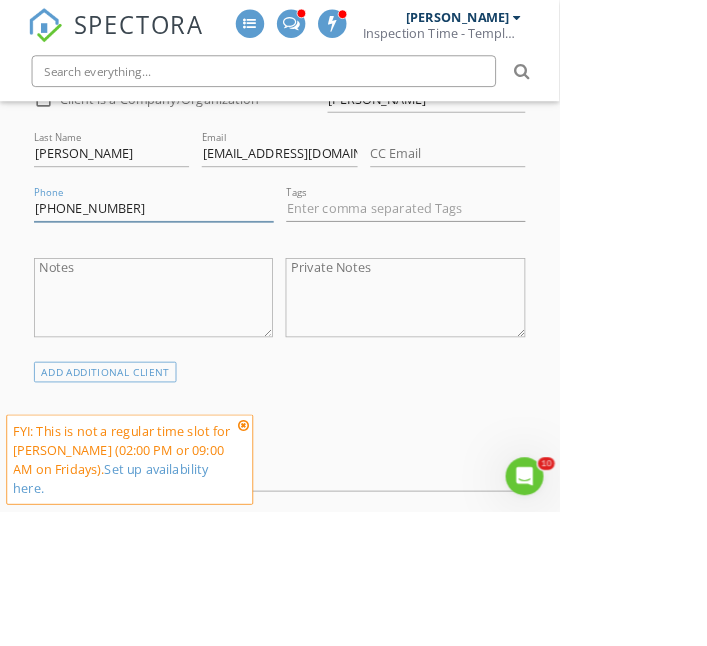 type on "345-927-4312" 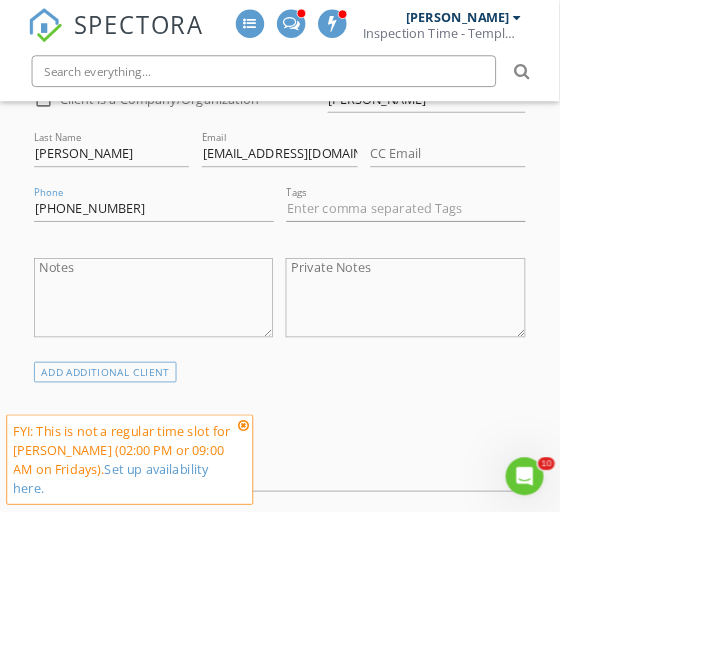 click at bounding box center [339, 604] 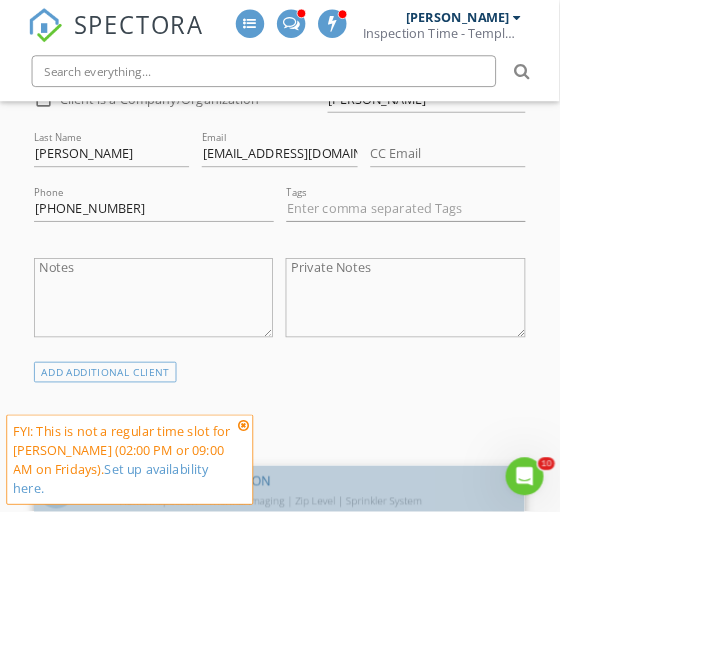 click at bounding box center [71, 618] 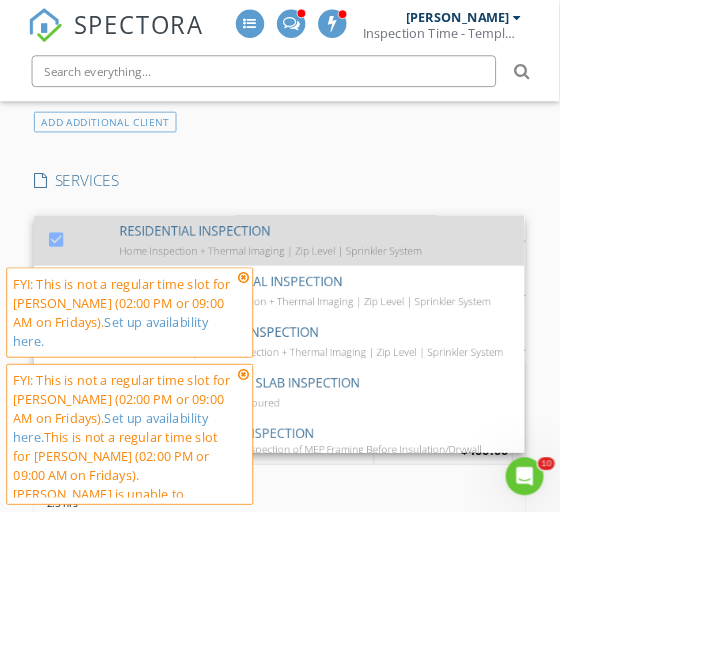 scroll, scrollTop: 1135, scrollLeft: 0, axis: vertical 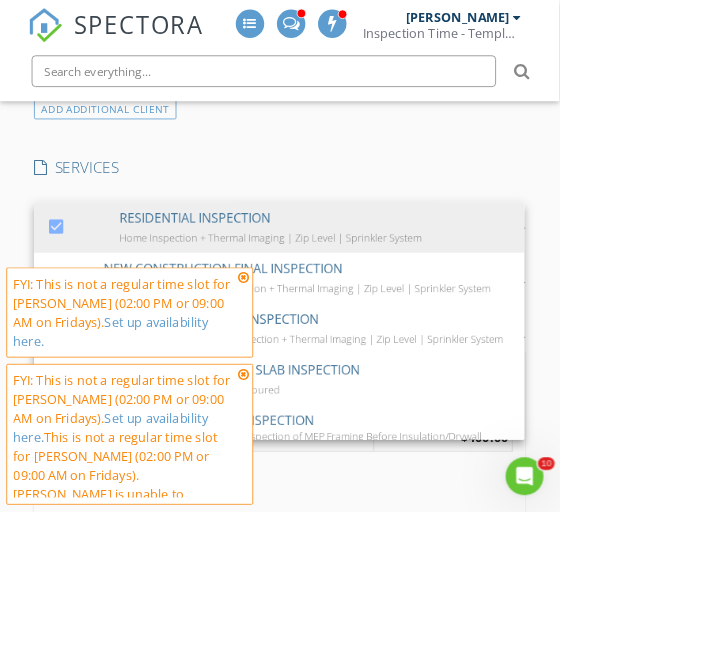 click at bounding box center [308, 473] 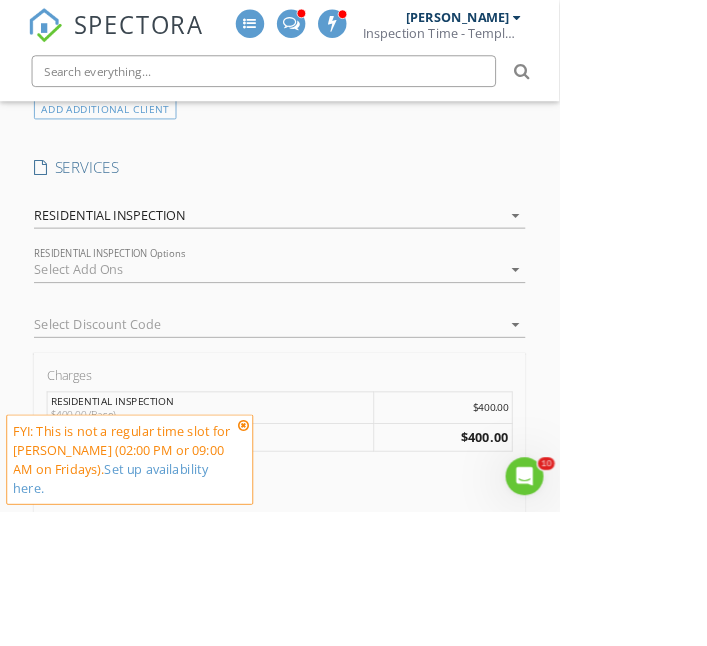 click on "Templates" at bounding box center [353, 663] 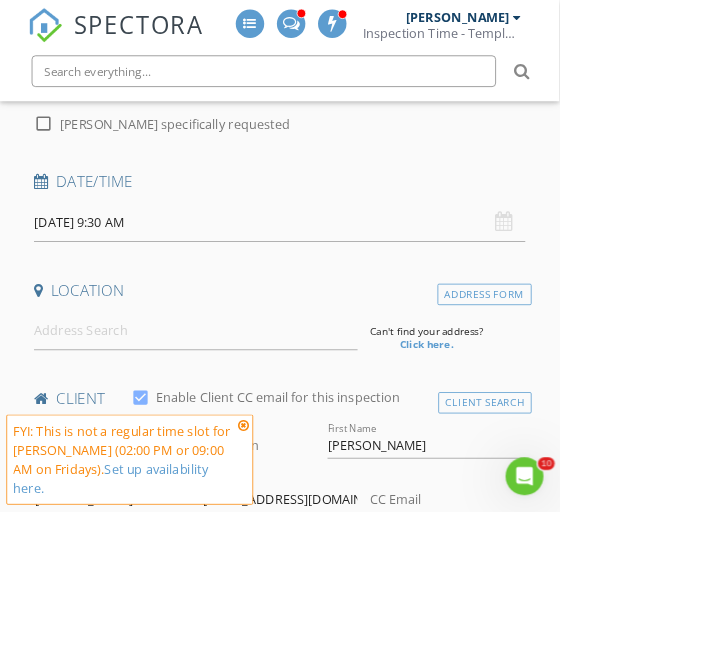 scroll, scrollTop: 345, scrollLeft: 0, axis: vertical 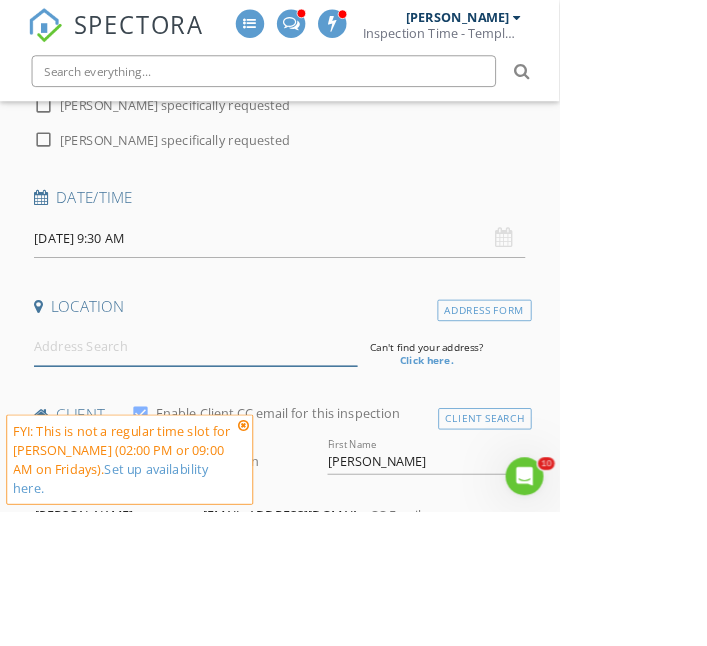 click at bounding box center [247, 438] 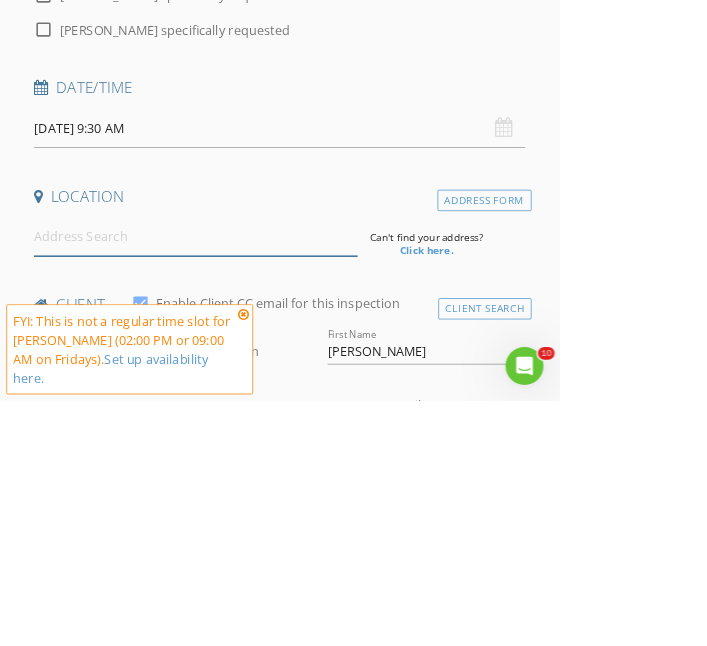 scroll, scrollTop: 345, scrollLeft: 0, axis: vertical 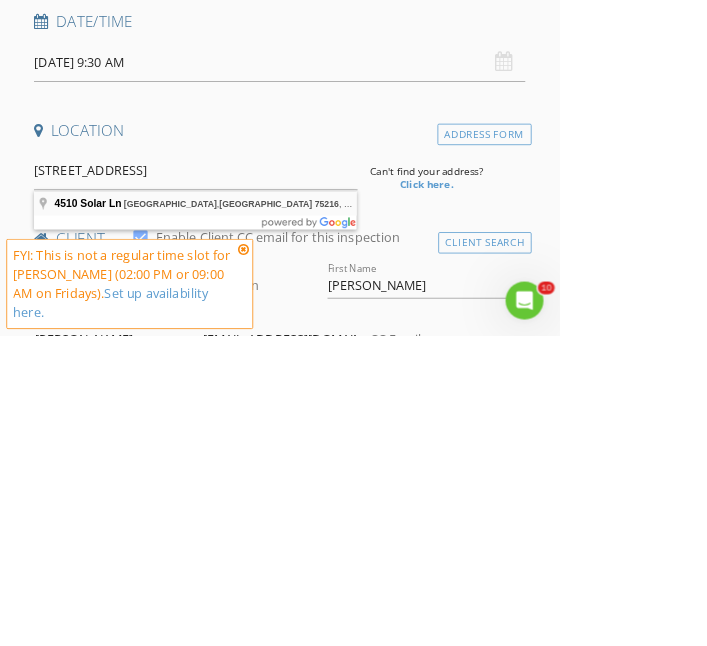 type on "4510 Solar Ln, Dallas, TX 75216, USA" 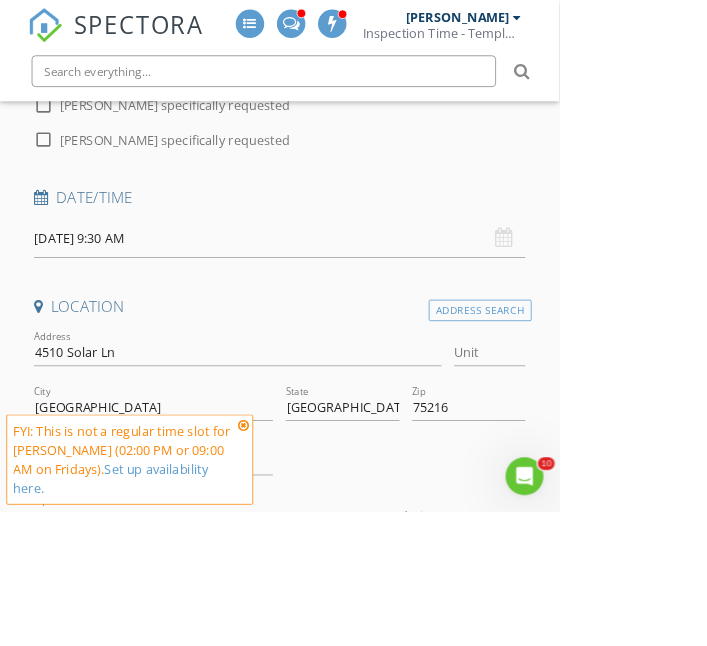 click at bounding box center [552, 653] 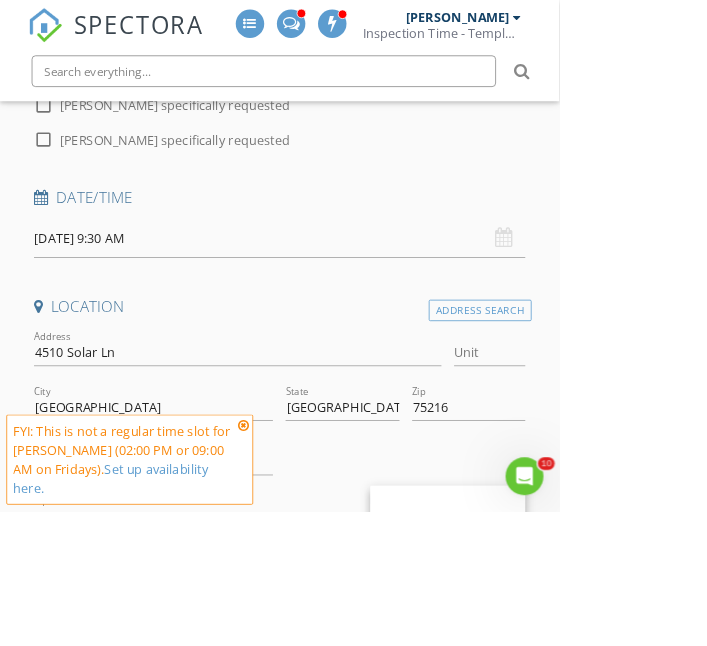 click on "Slab" at bounding box center [566, 734] 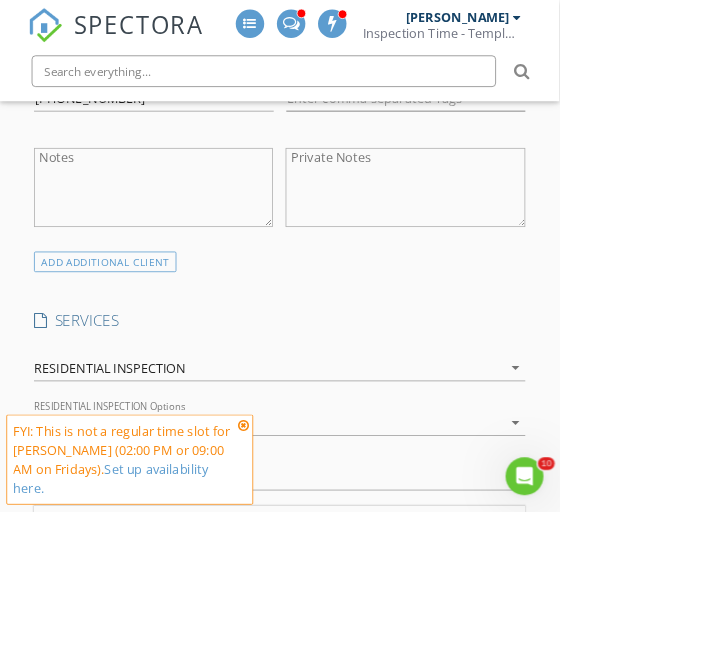 click at bounding box center (308, 537) 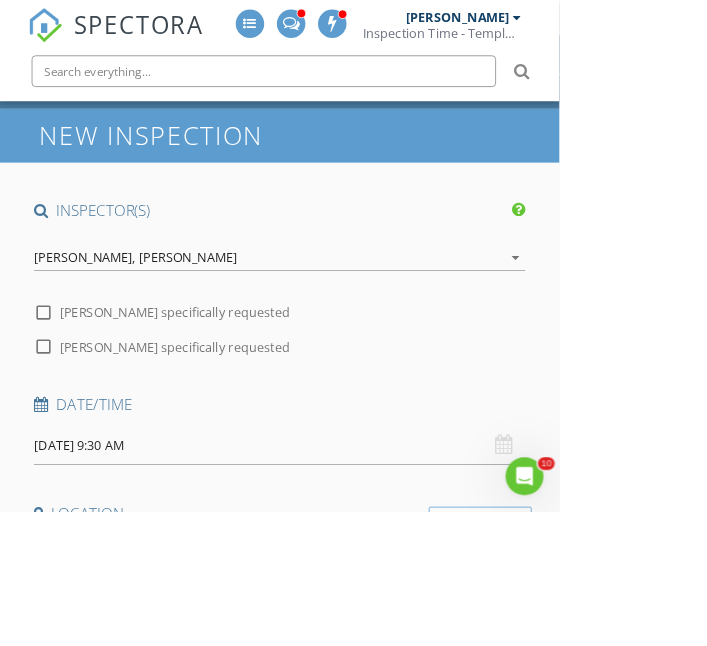 scroll, scrollTop: 40, scrollLeft: 0, axis: vertical 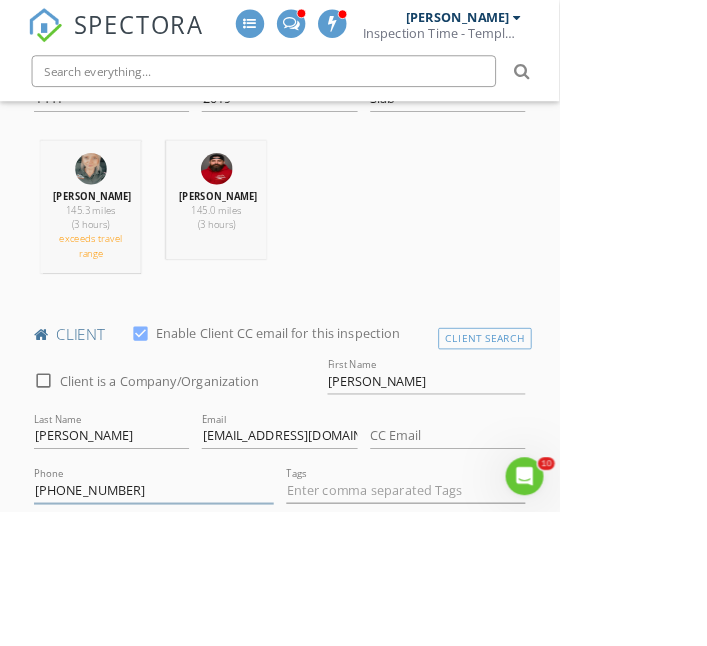 click on "345-927-4312" at bounding box center [194, 619] 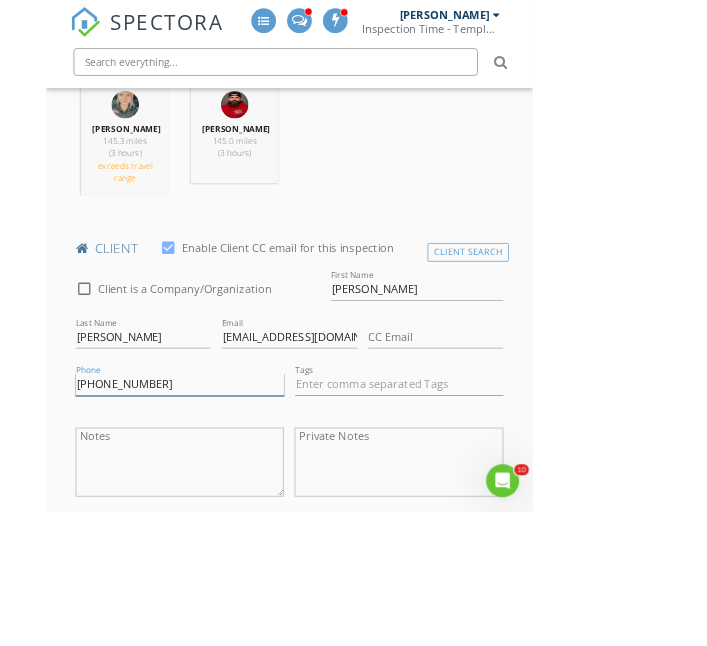scroll, scrollTop: 975, scrollLeft: 0, axis: vertical 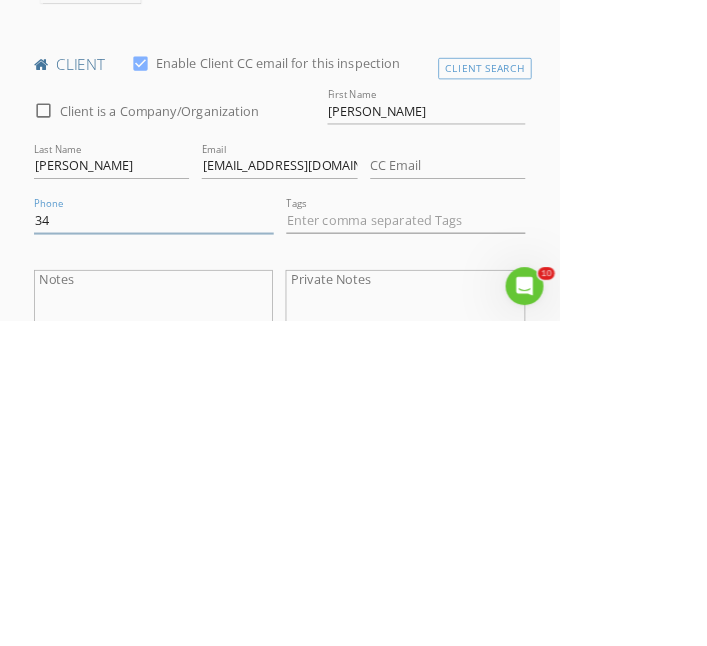 type on "3" 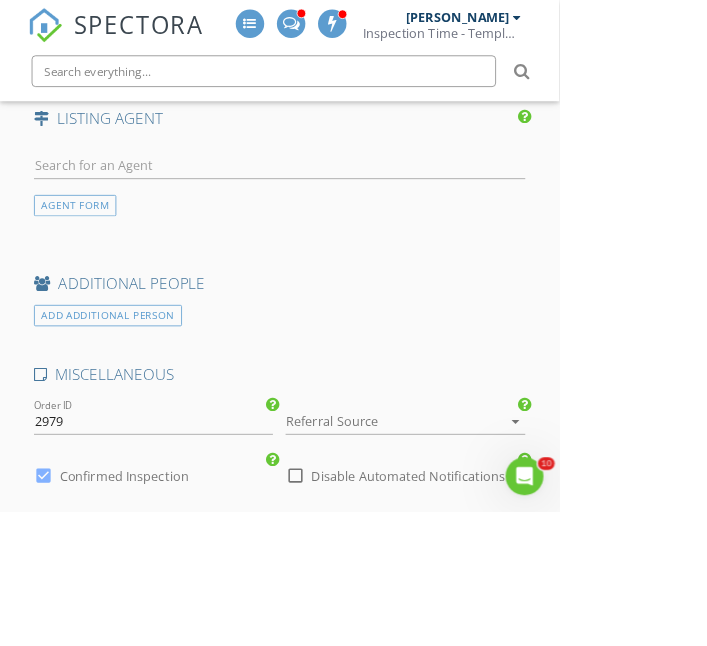 scroll, scrollTop: 3617, scrollLeft: 0, axis: vertical 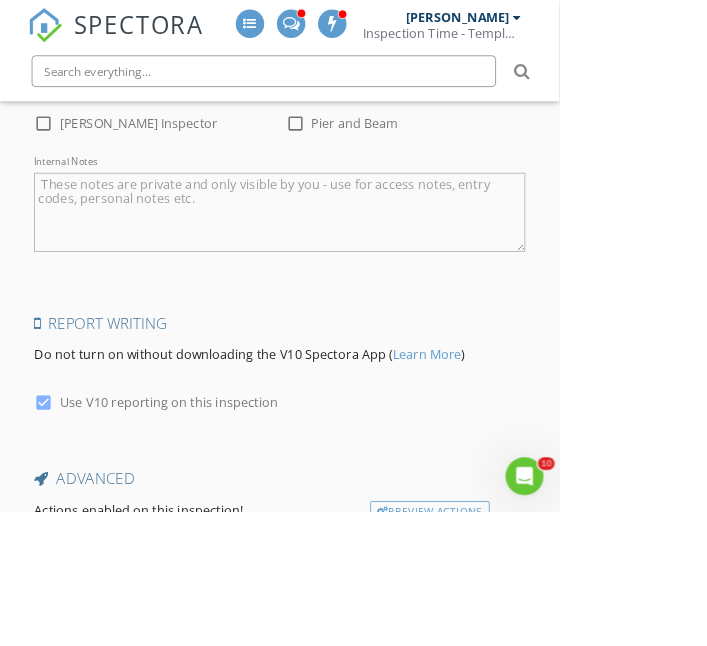 type 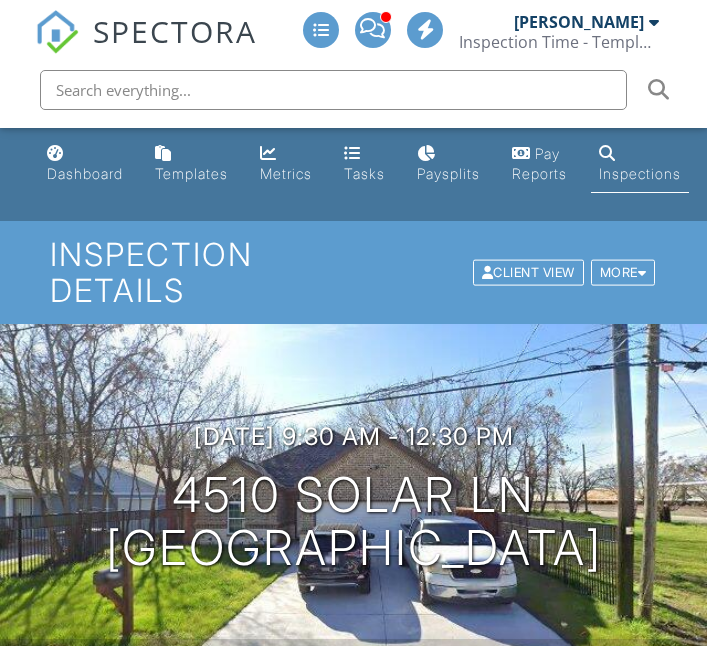 scroll, scrollTop: 0, scrollLeft: 0, axis: both 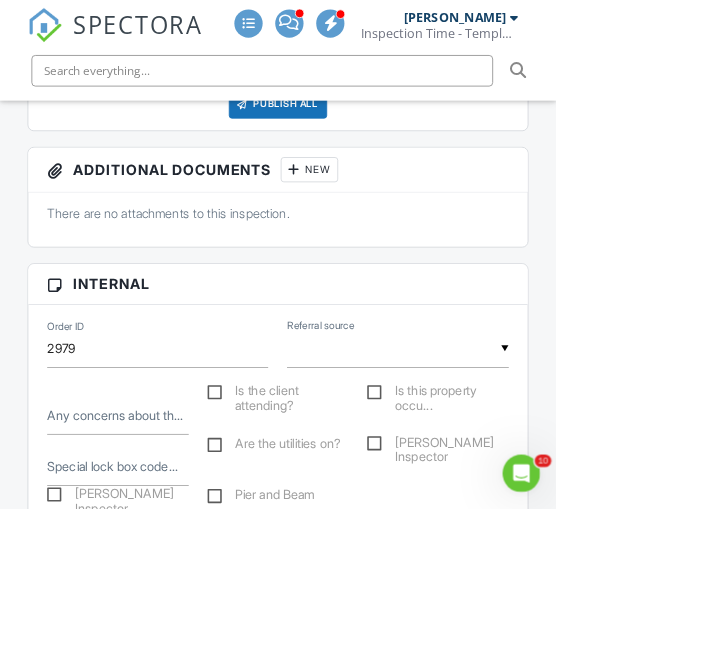 click at bounding box center (505, 443) 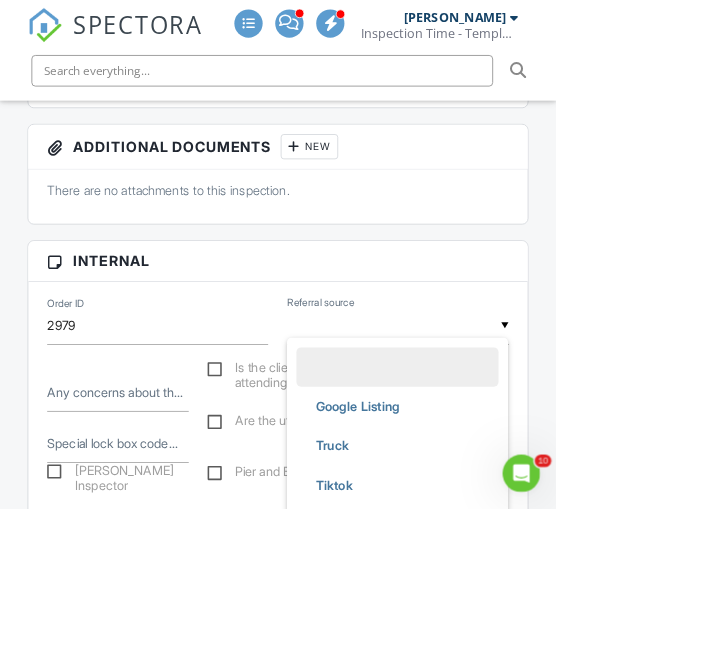 scroll, scrollTop: 852, scrollLeft: 0, axis: vertical 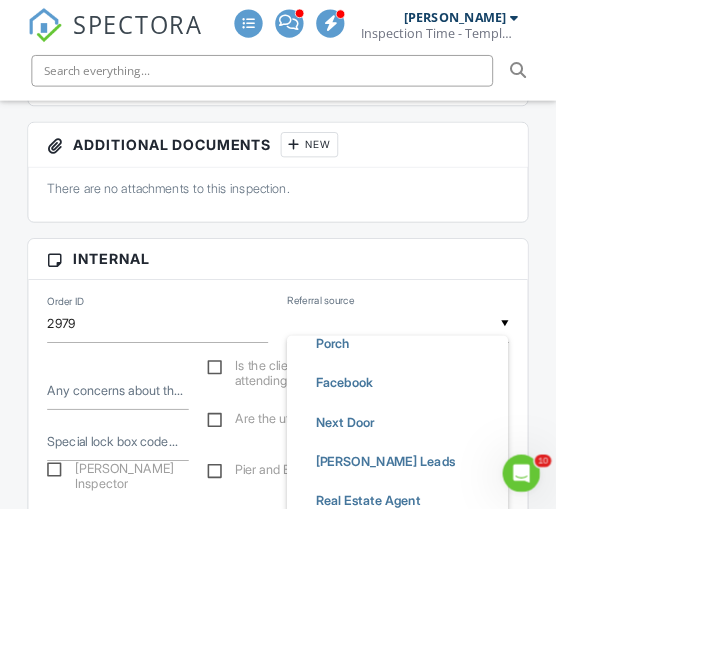 click on "Internet Search" at bounding box center [458, 687] 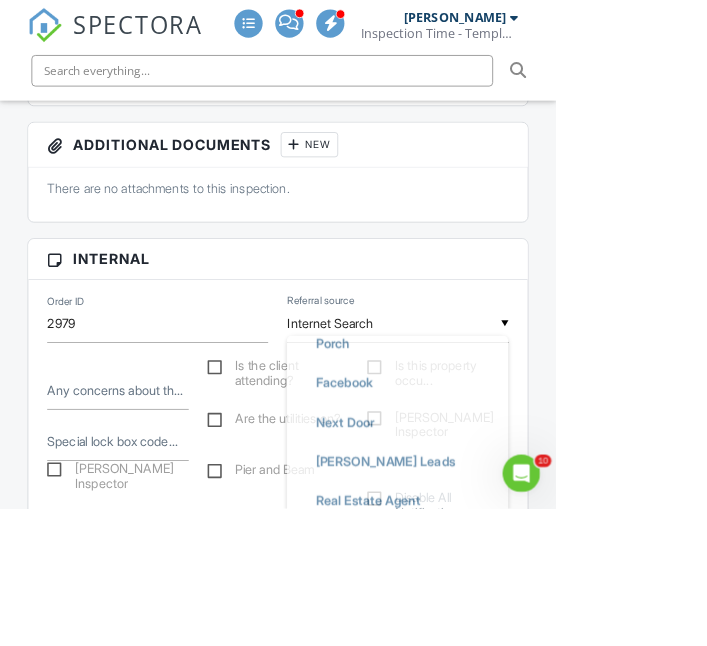 scroll, scrollTop: 462, scrollLeft: 0, axis: vertical 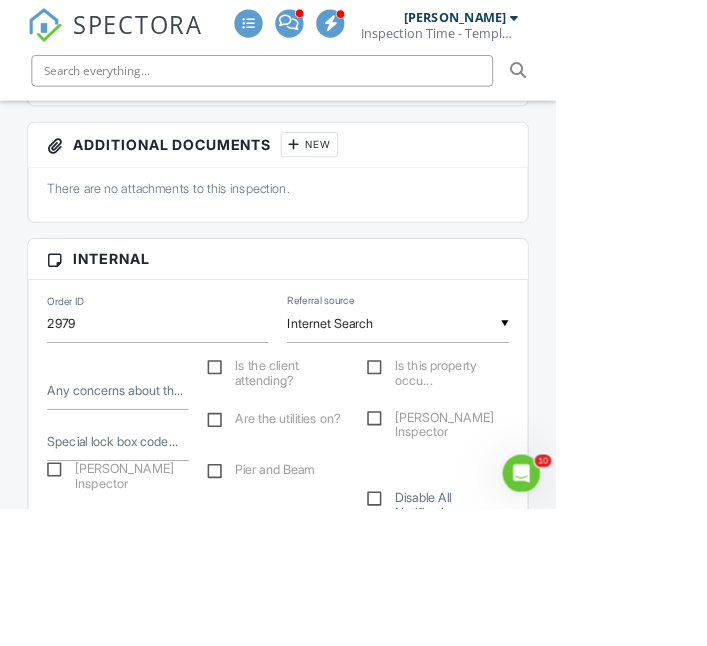 click on "SPECTORA
[PERSON_NAME]
Inspection Time - Temple/[GEOGRAPHIC_DATA]
Role:
Inspector
Change Role
Dashboard
New Inspection
Inspections
Calendar
Template Editor
Contacts
Automations
Team
Metrics
Payments
Data Exports
Billing
Conversations
Tasks
Reporting
Advanced
Equipment
Settings
What's New
Sign Out
Change Active Role
Your account has more than one possible role. Please choose how you'd like to view the site:
Company/Agency
City
Role
Dashboard
Templates
Metrics
Tasks
Paysplits
Pay Reports
Inspections
Settings
Support Center
Inspection Details
Client View" at bounding box center (353, 1434) 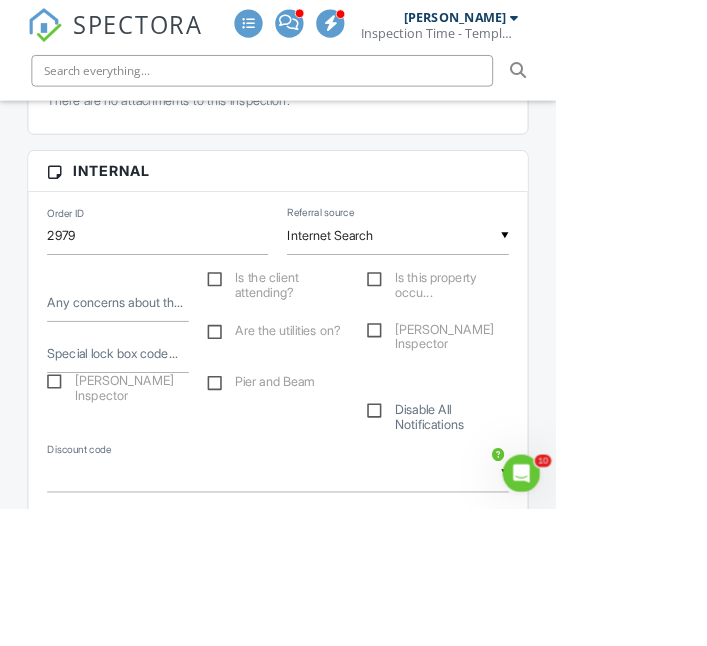 scroll, scrollTop: 974, scrollLeft: 0, axis: vertical 